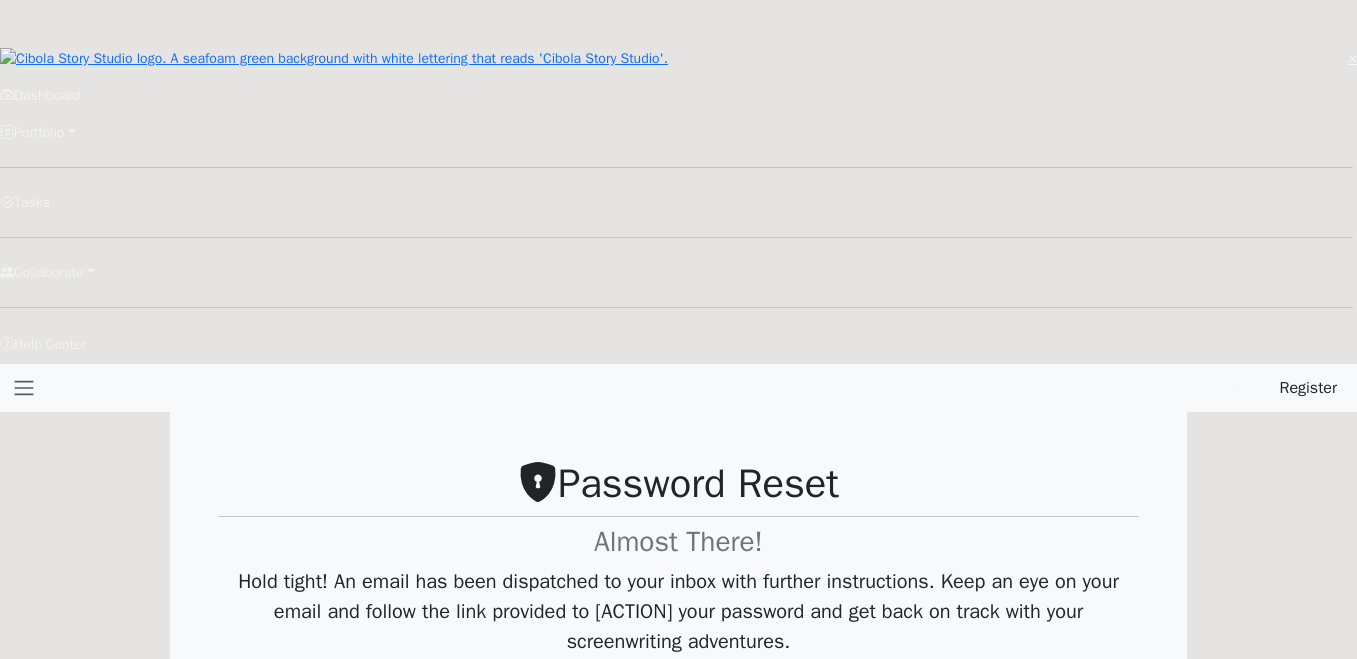scroll, scrollTop: 0, scrollLeft: 0, axis: both 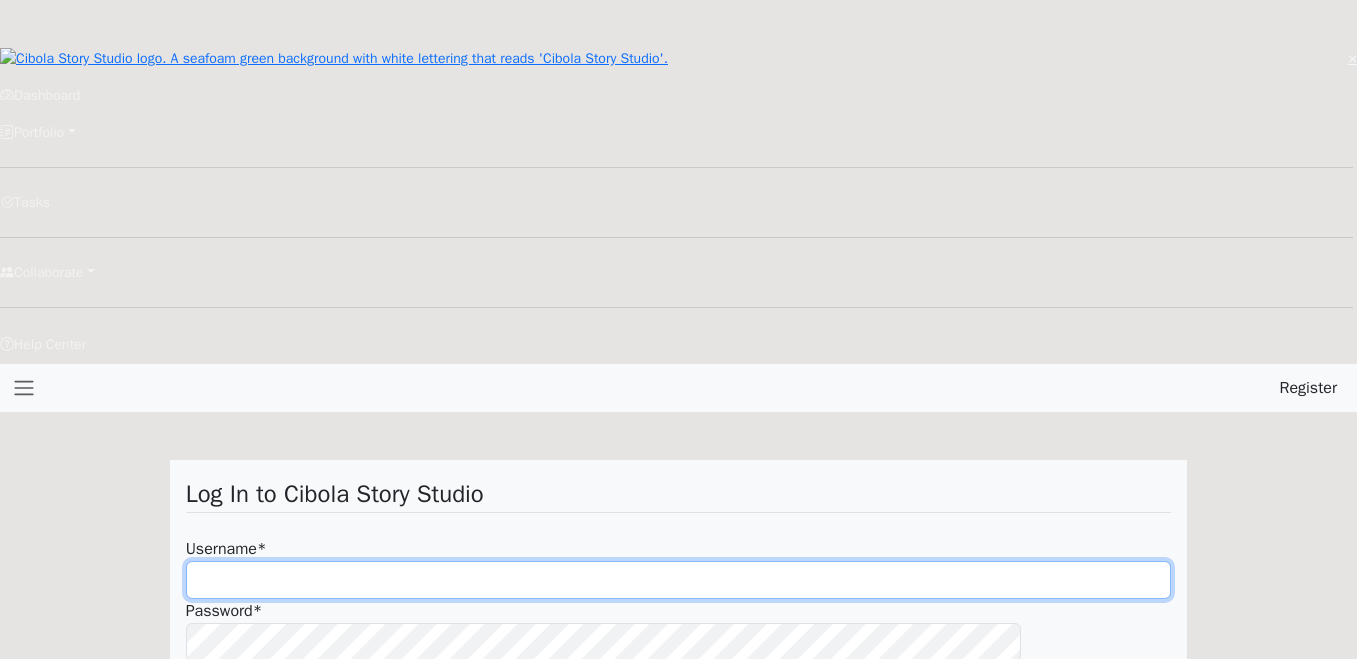 click on "Username *" at bounding box center (679, 580) 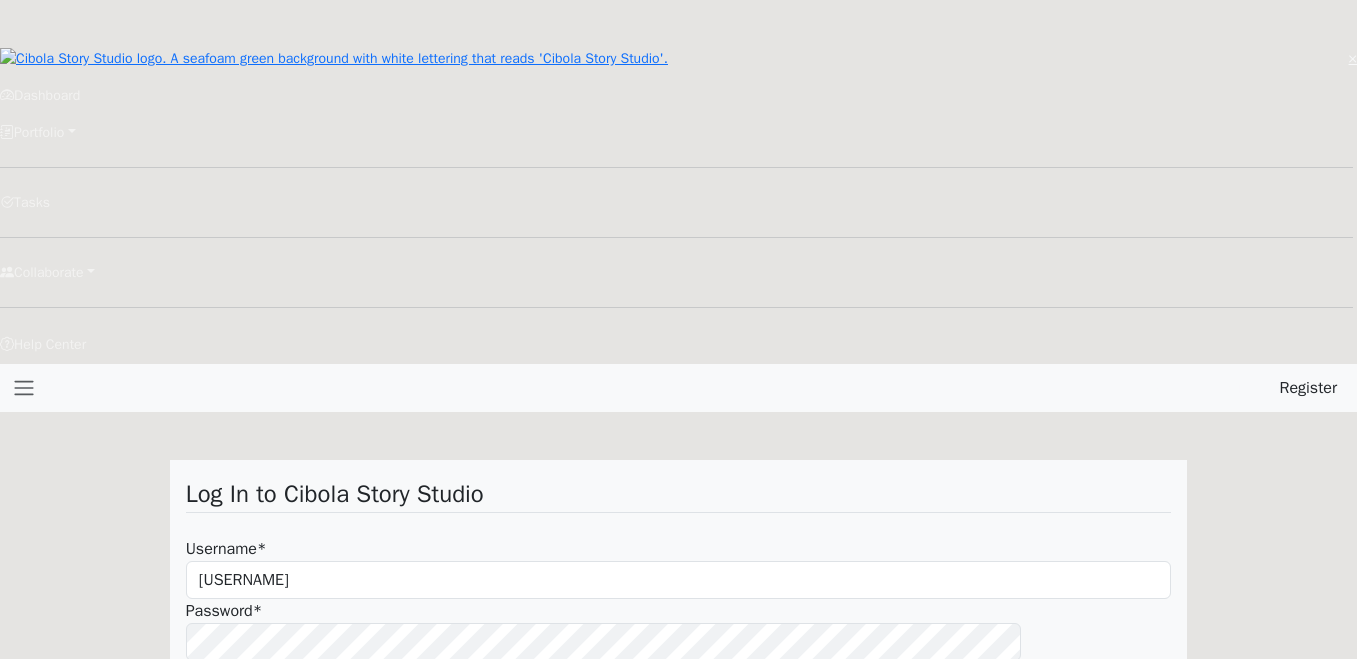 click on "Log In" at bounding box center [220, 696] 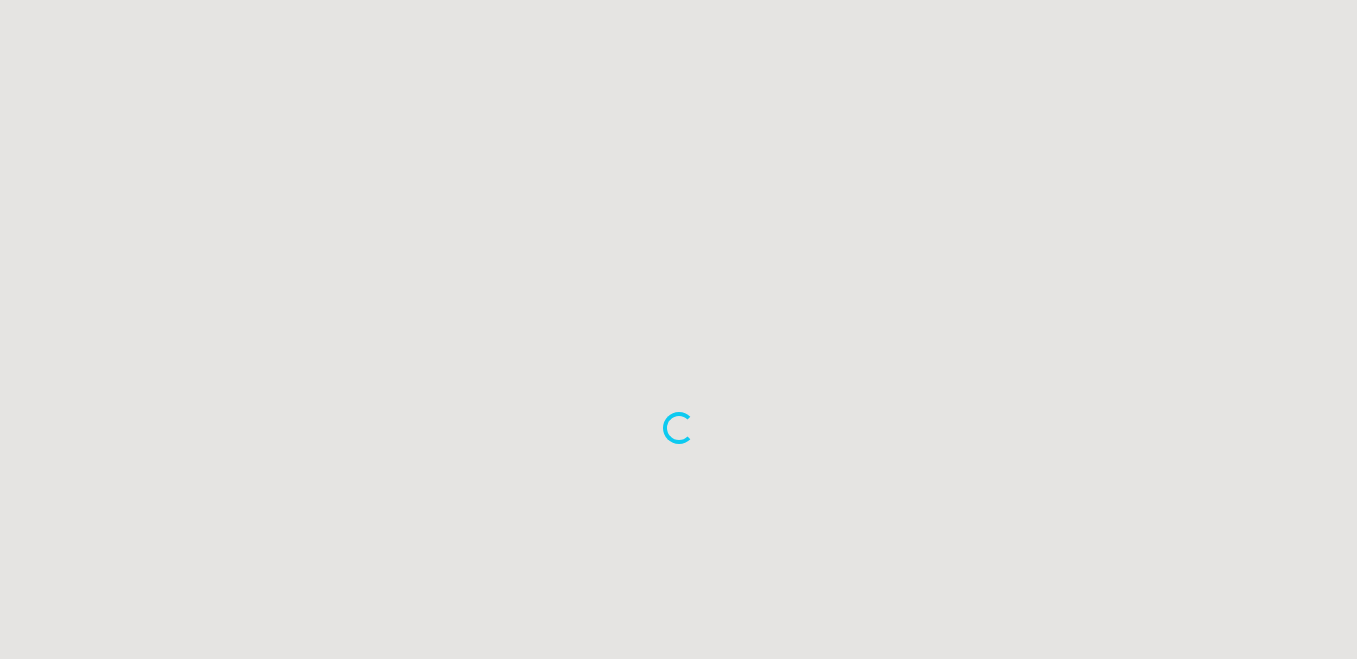 scroll, scrollTop: 0, scrollLeft: 0, axis: both 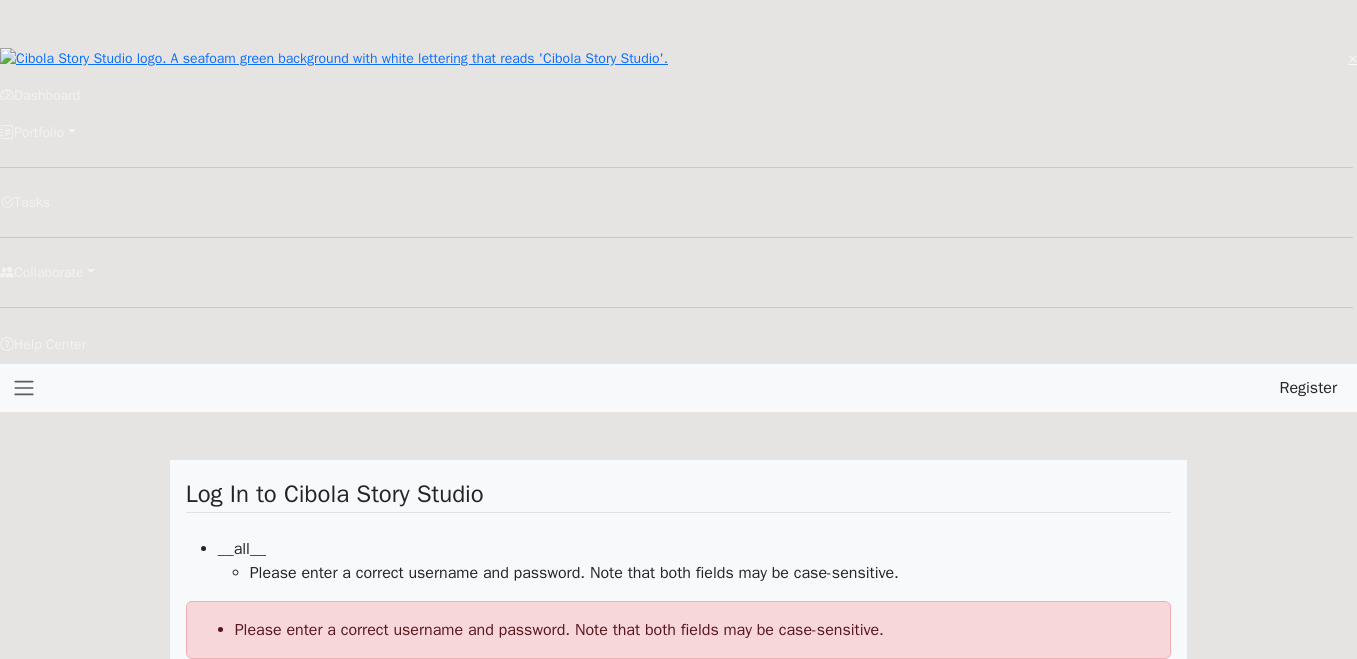 click on "Sign Up Now" at bounding box center (335, 898) 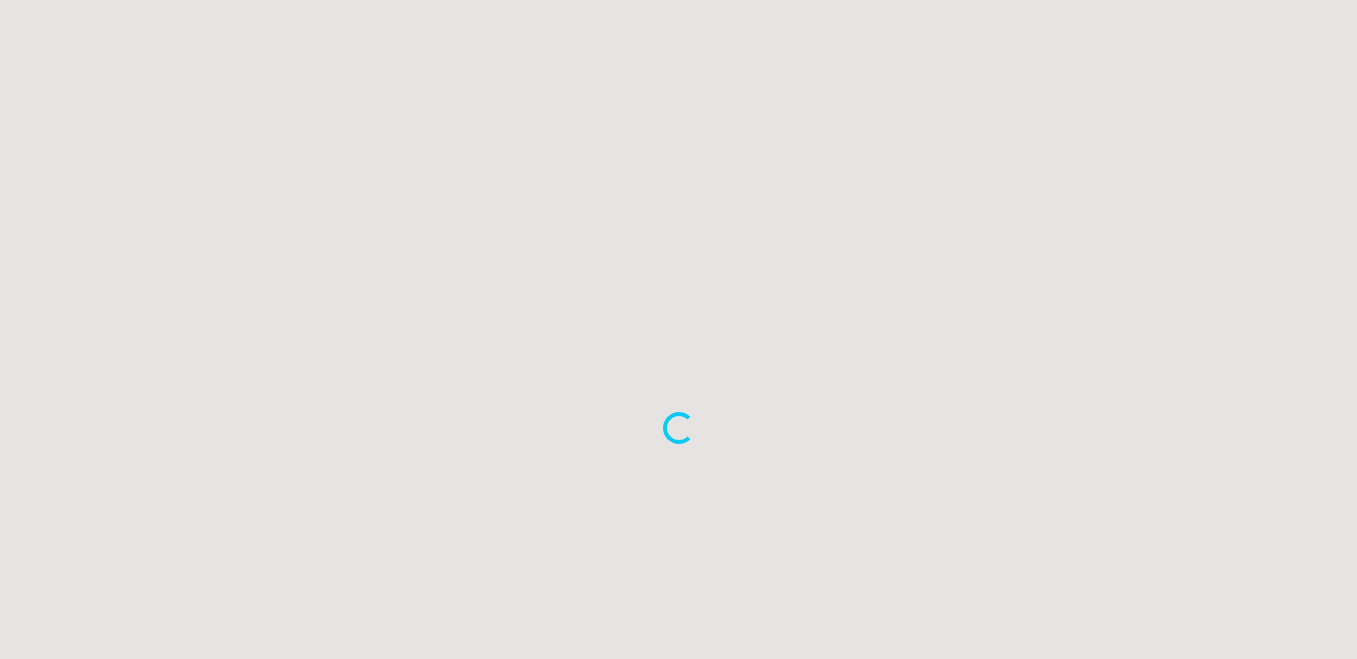 scroll, scrollTop: 0, scrollLeft: 0, axis: both 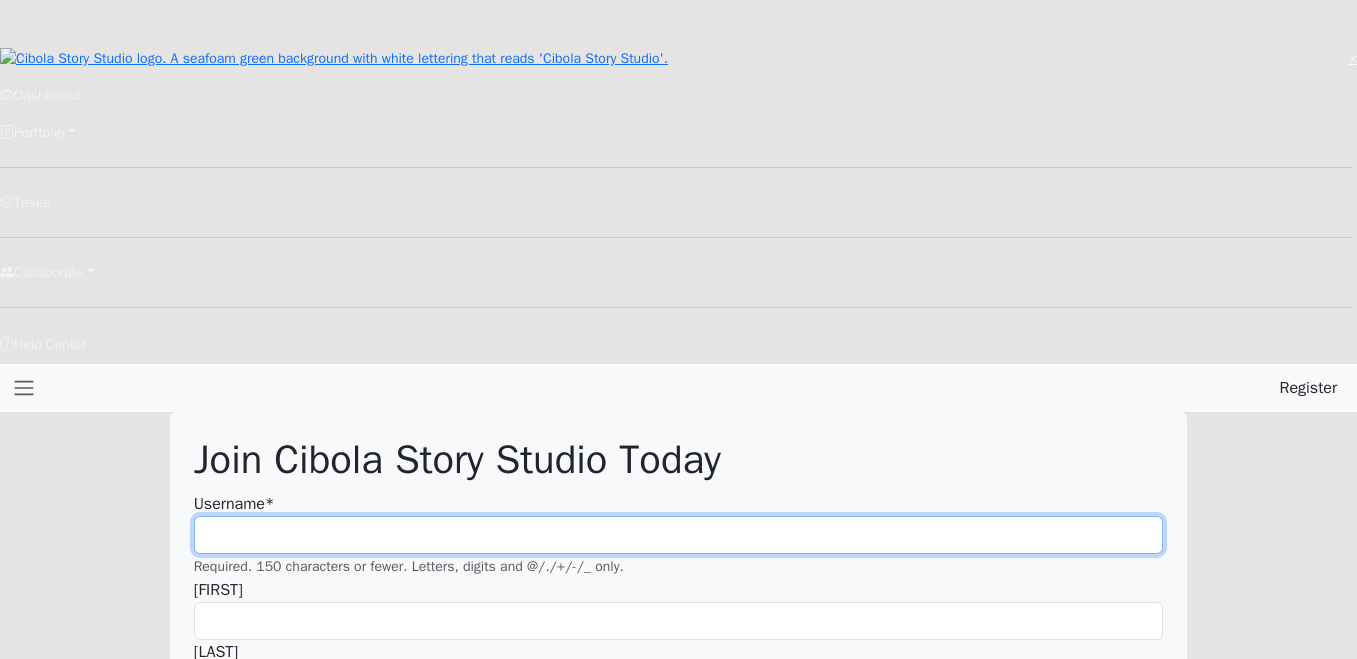 click on "Username *" at bounding box center [679, 535] 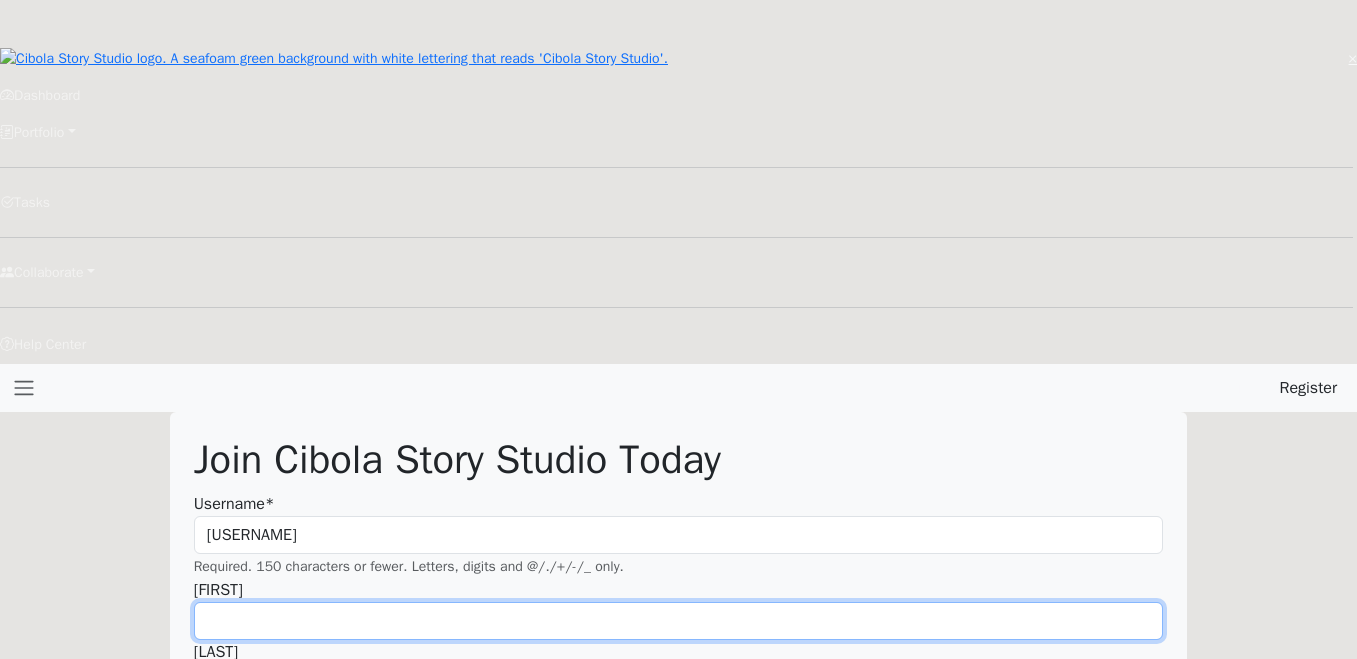 click on "First name" at bounding box center (679, 621) 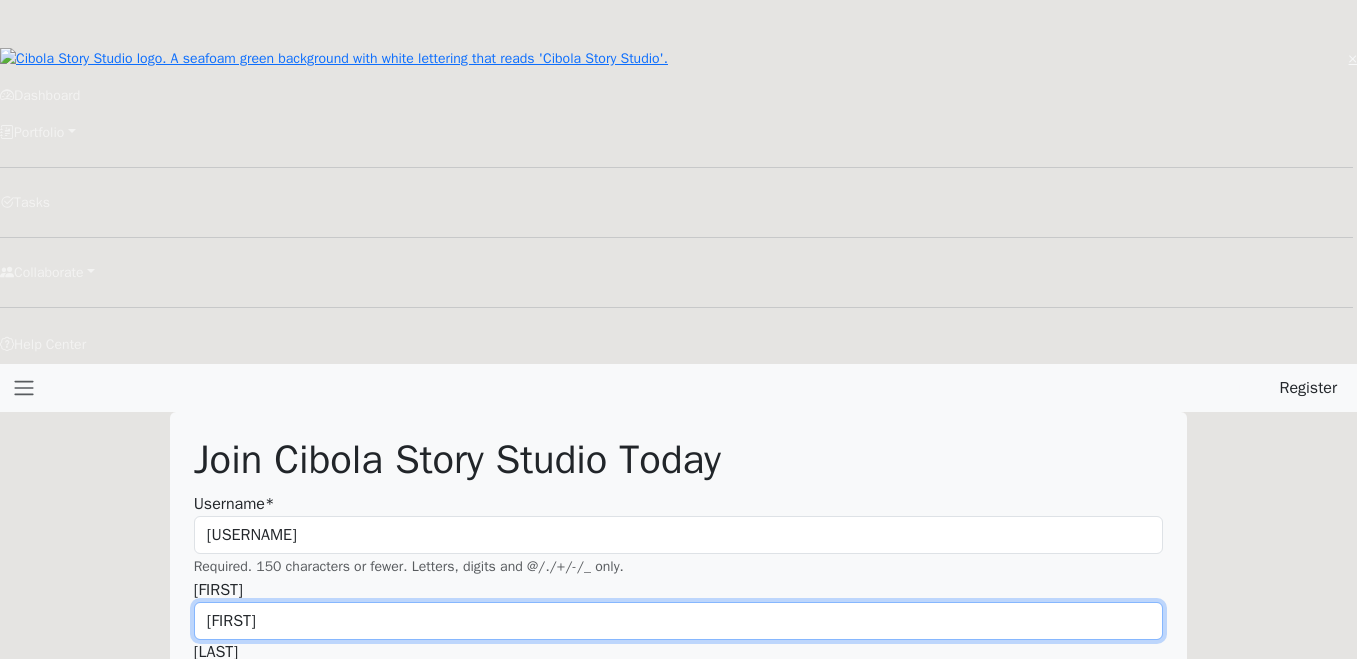 type on "Rein" 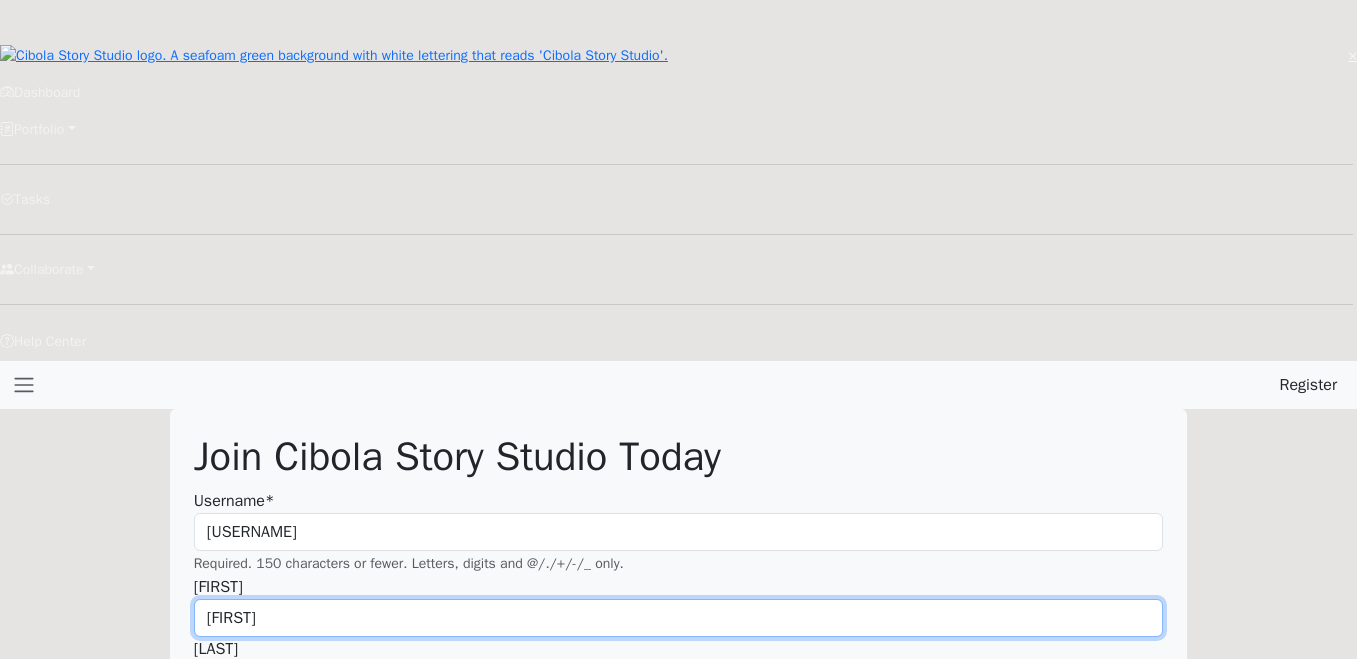 scroll, scrollTop: 4, scrollLeft: 0, axis: vertical 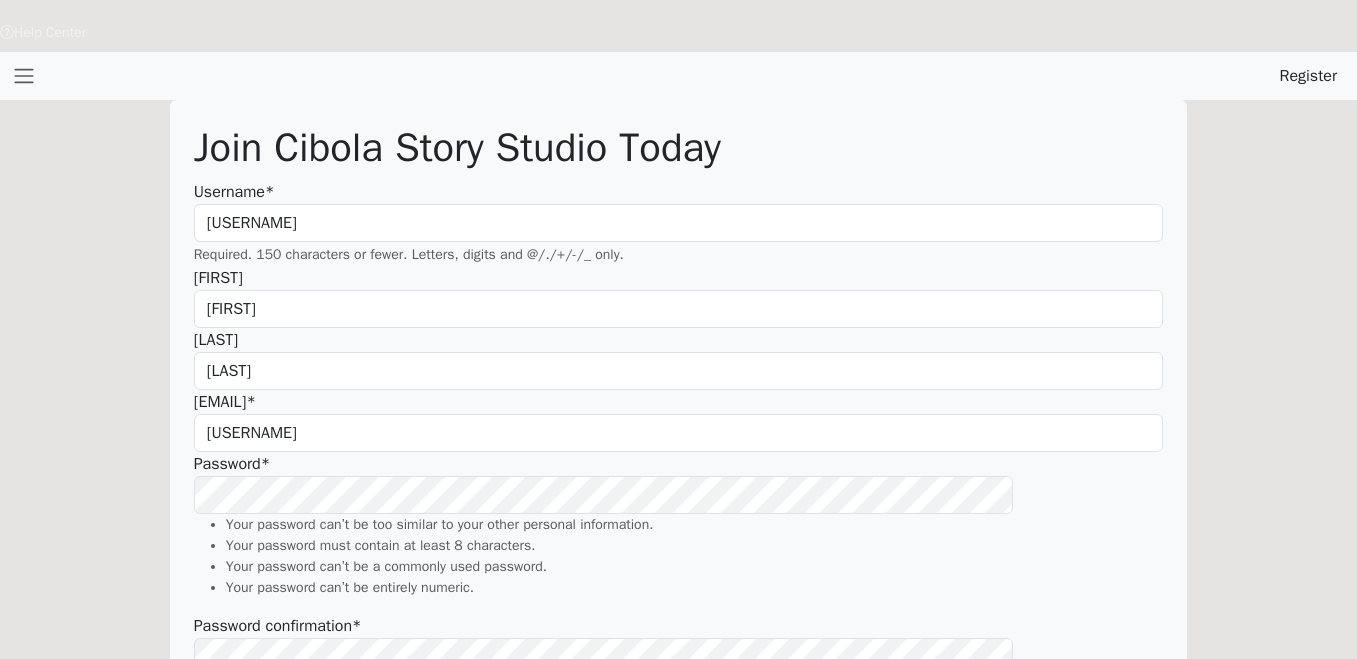 click on "Sign Up" at bounding box center (234, 735) 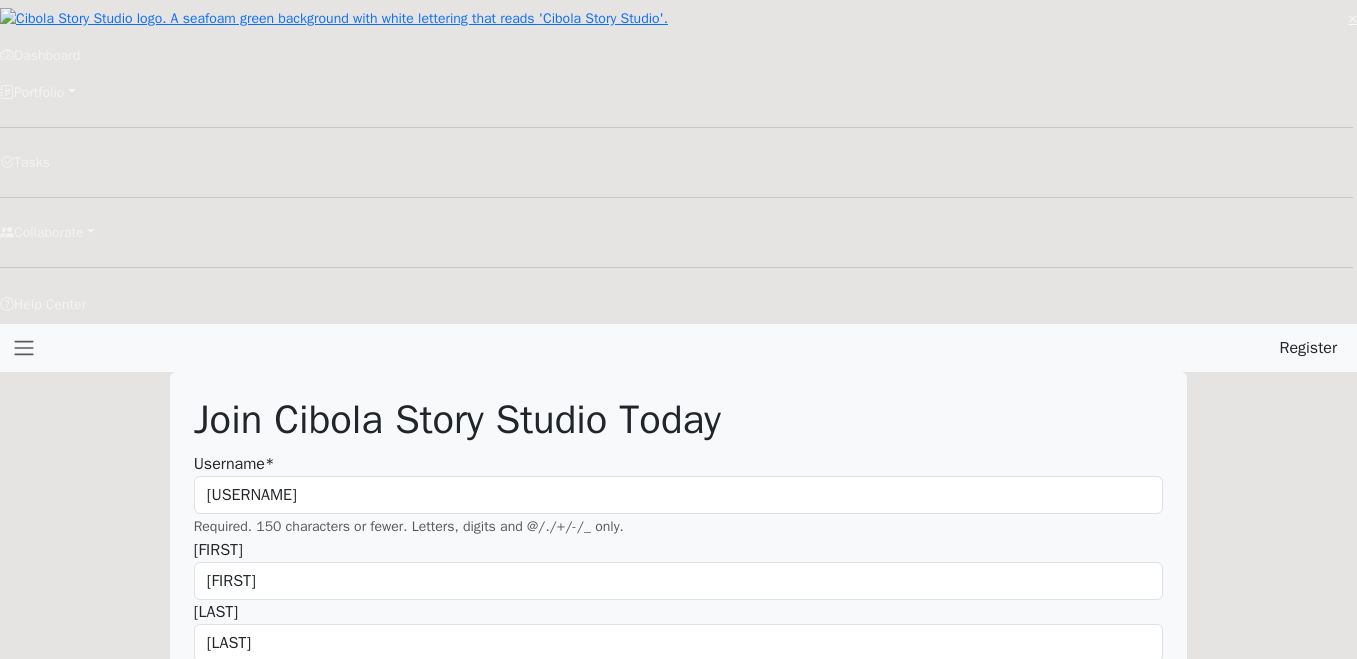 scroll, scrollTop: 0, scrollLeft: 0, axis: both 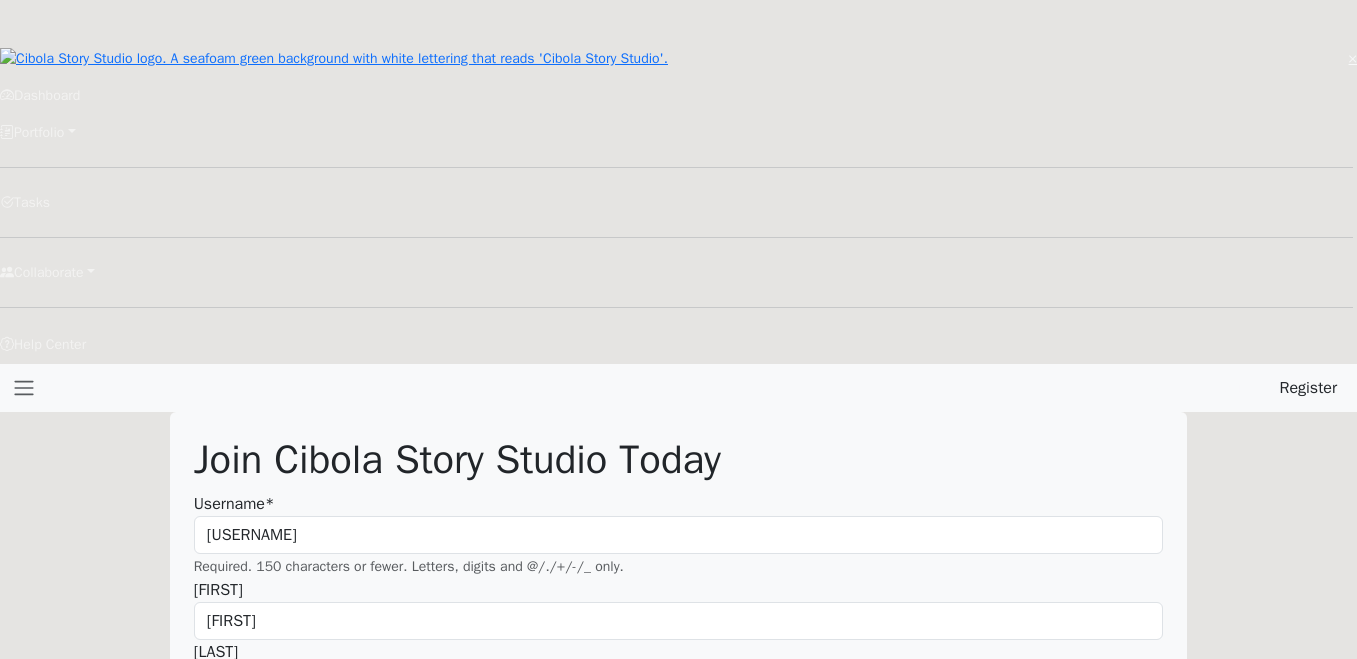 click on "erinmrein" at bounding box center (679, 745) 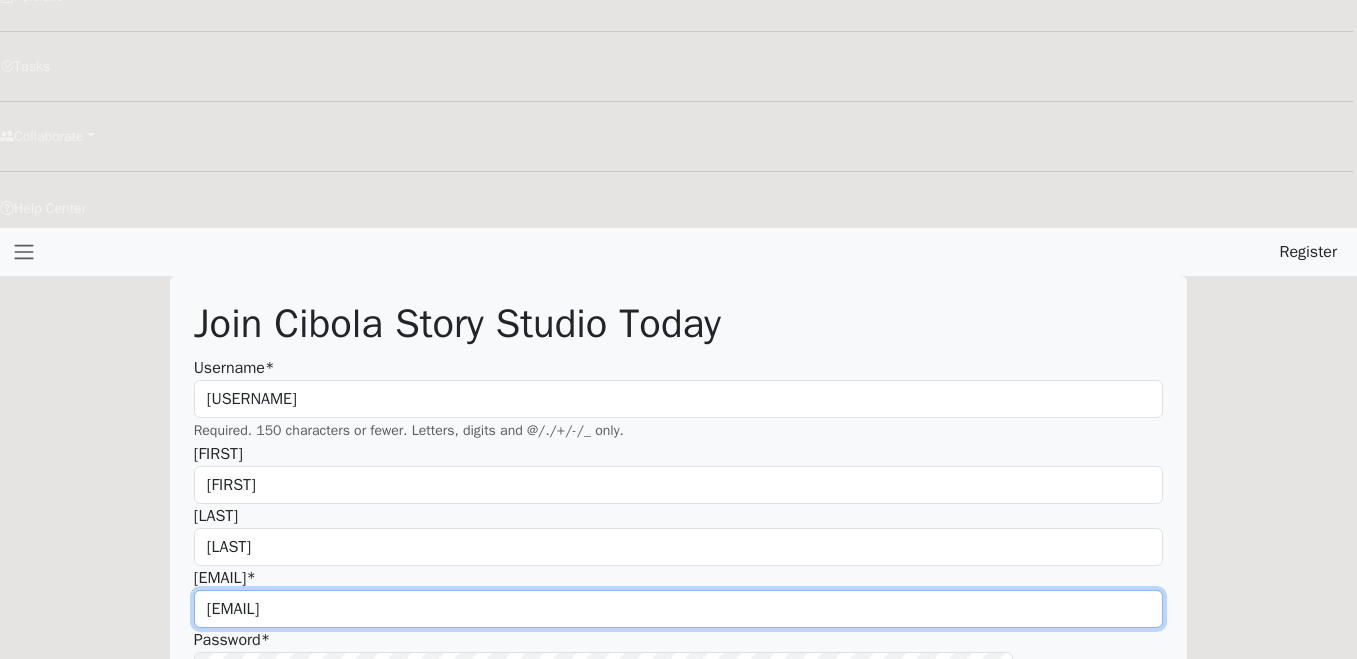 scroll, scrollTop: 147, scrollLeft: 0, axis: vertical 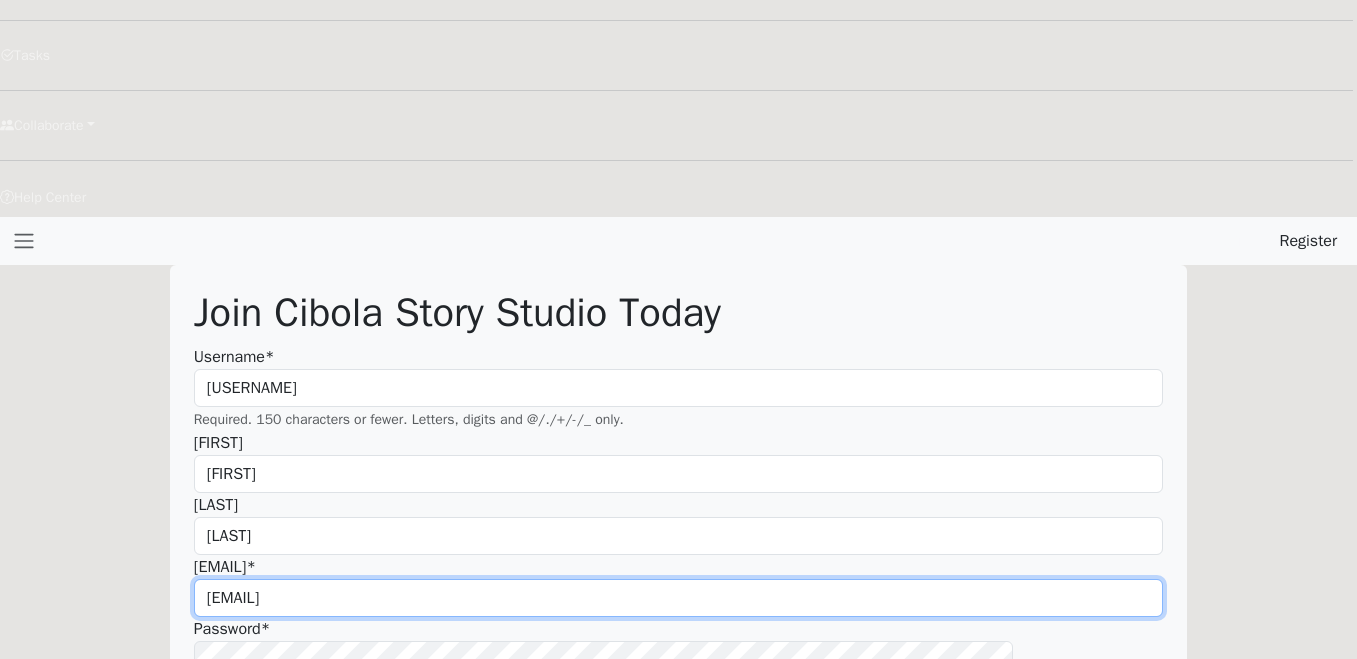 type on "erinmrein@gmail.com" 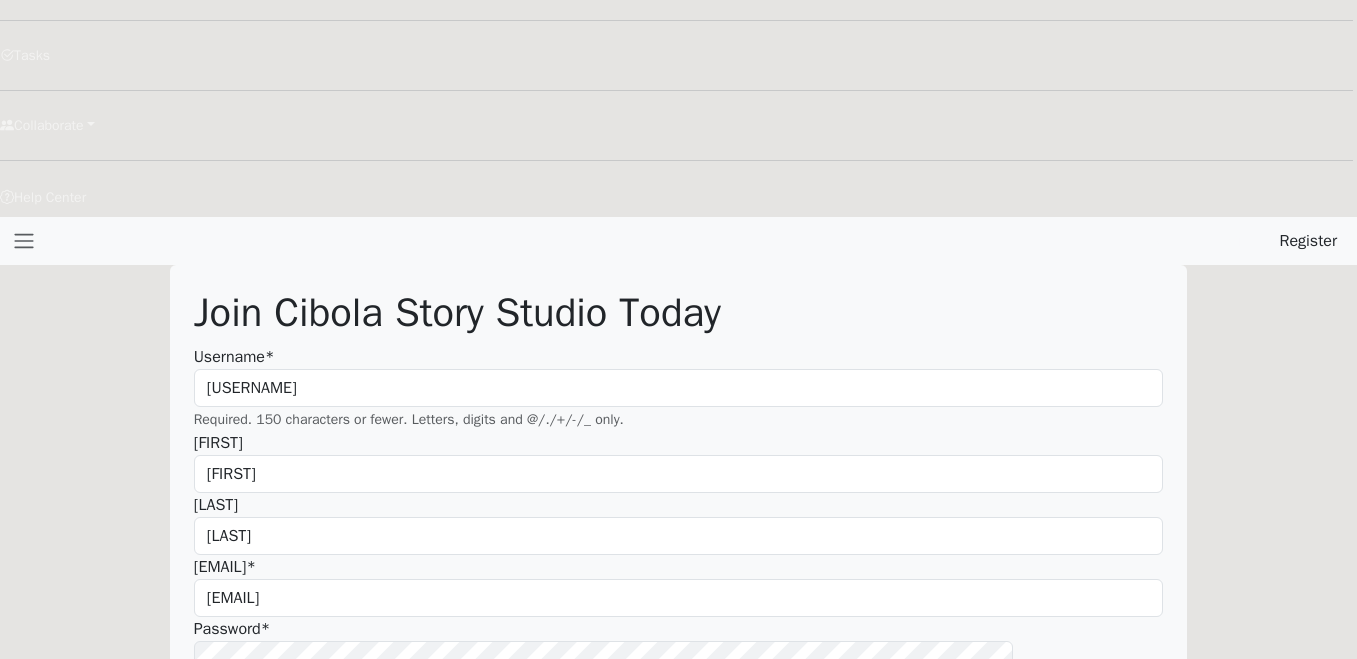 click on "Sign Up" at bounding box center [234, 900] 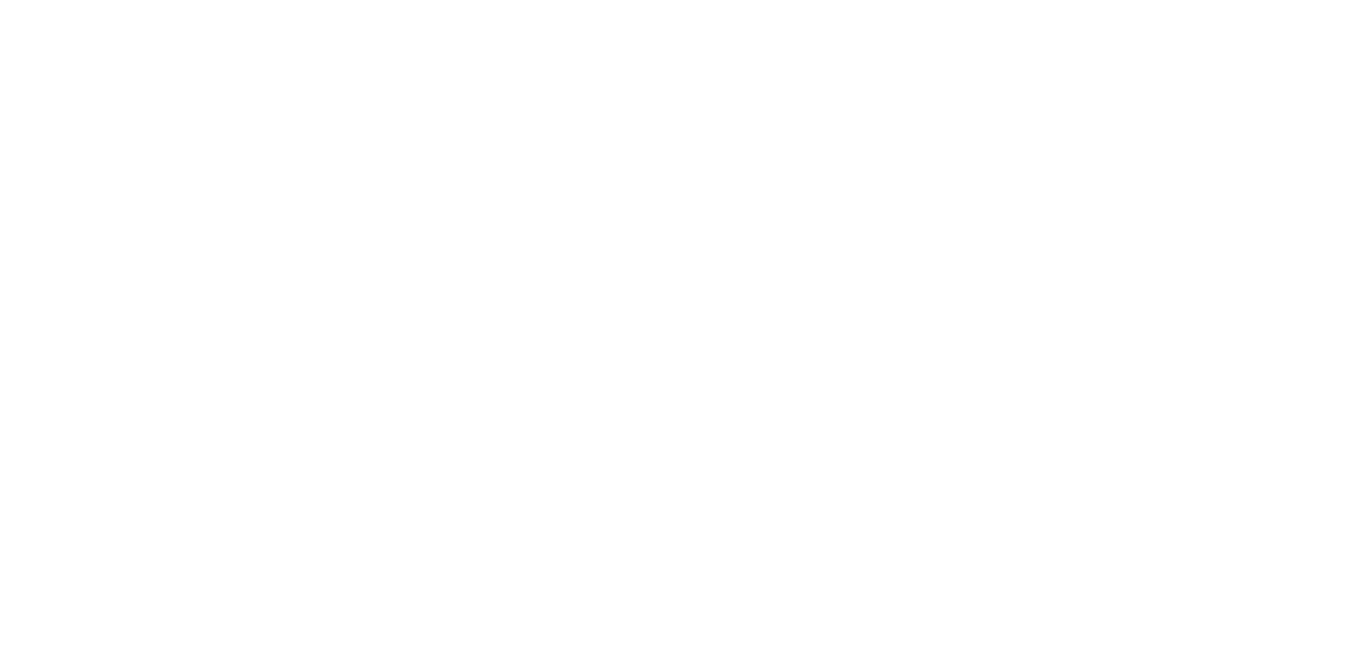scroll, scrollTop: 0, scrollLeft: 0, axis: both 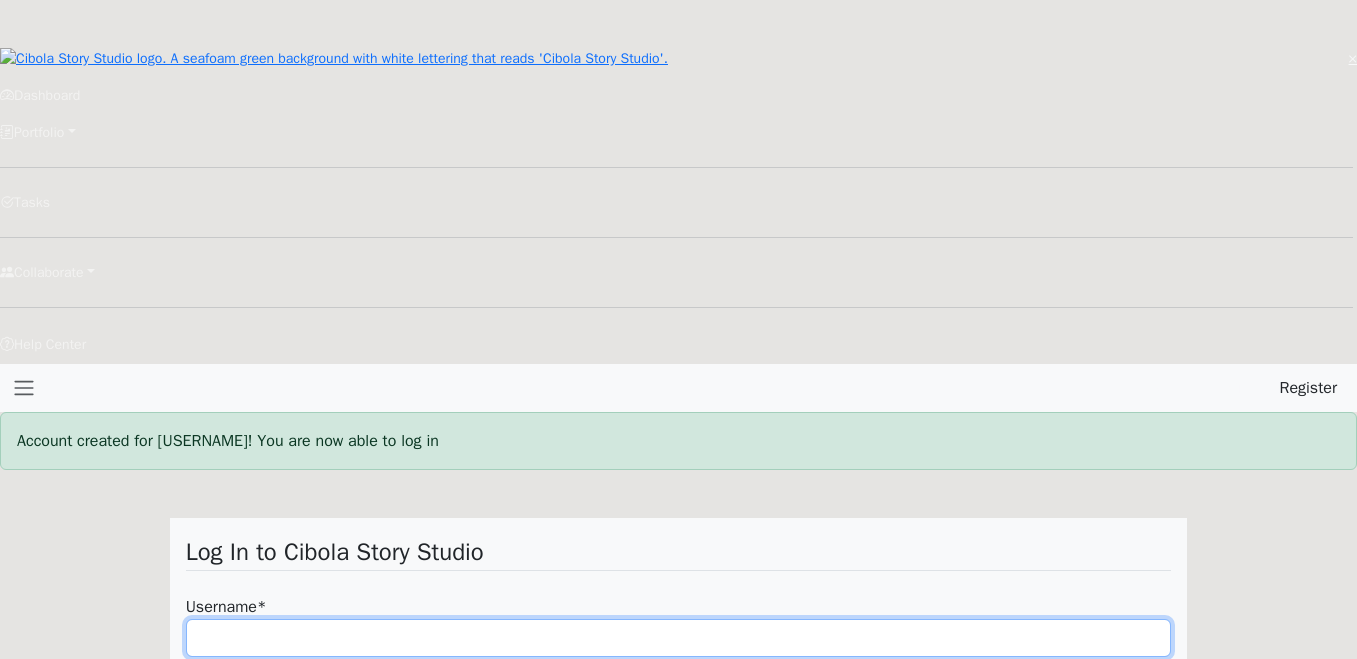 click on "Username *" at bounding box center (679, 638) 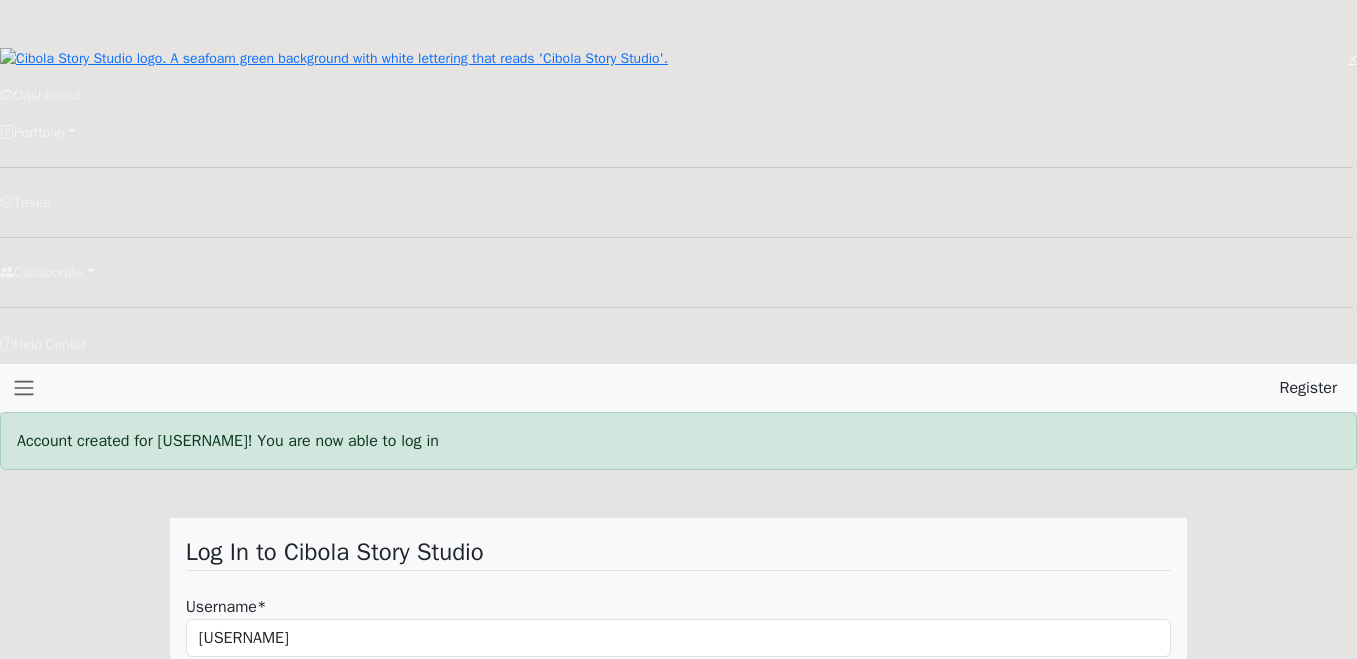 drag, startPoint x: 393, startPoint y: 401, endPoint x: 420, endPoint y: 410, distance: 28.460499 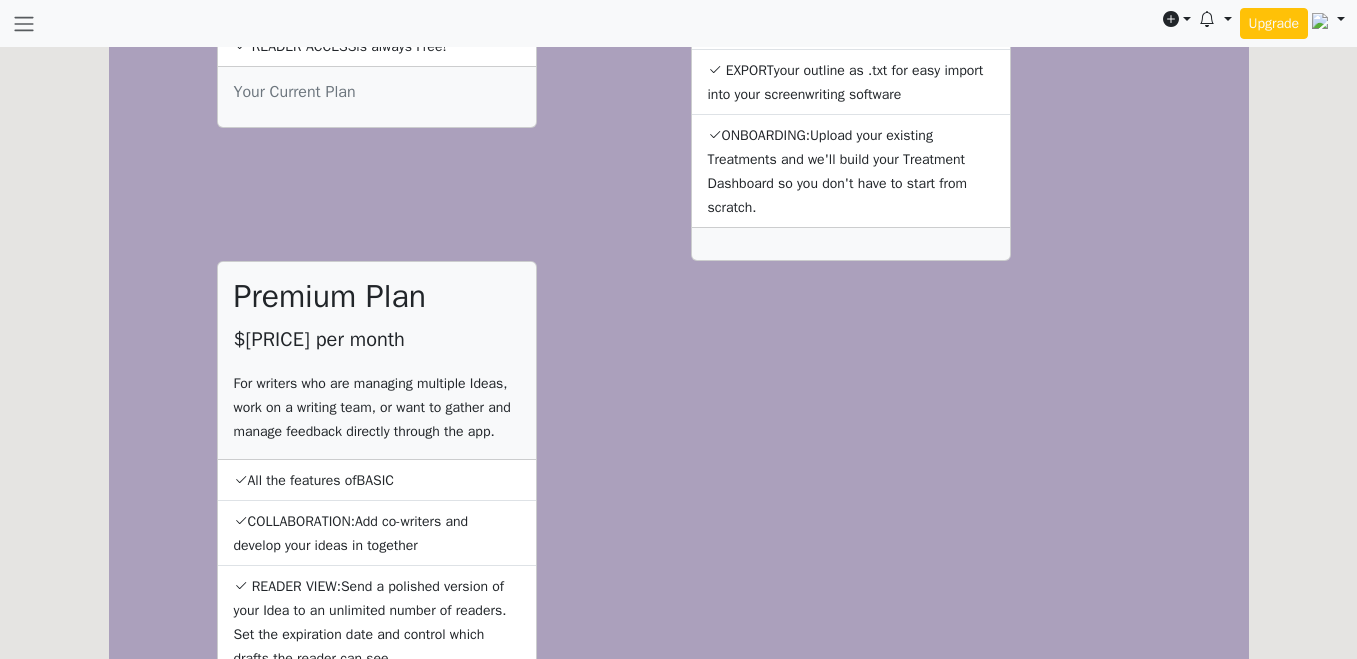 scroll, scrollTop: 881, scrollLeft: 0, axis: vertical 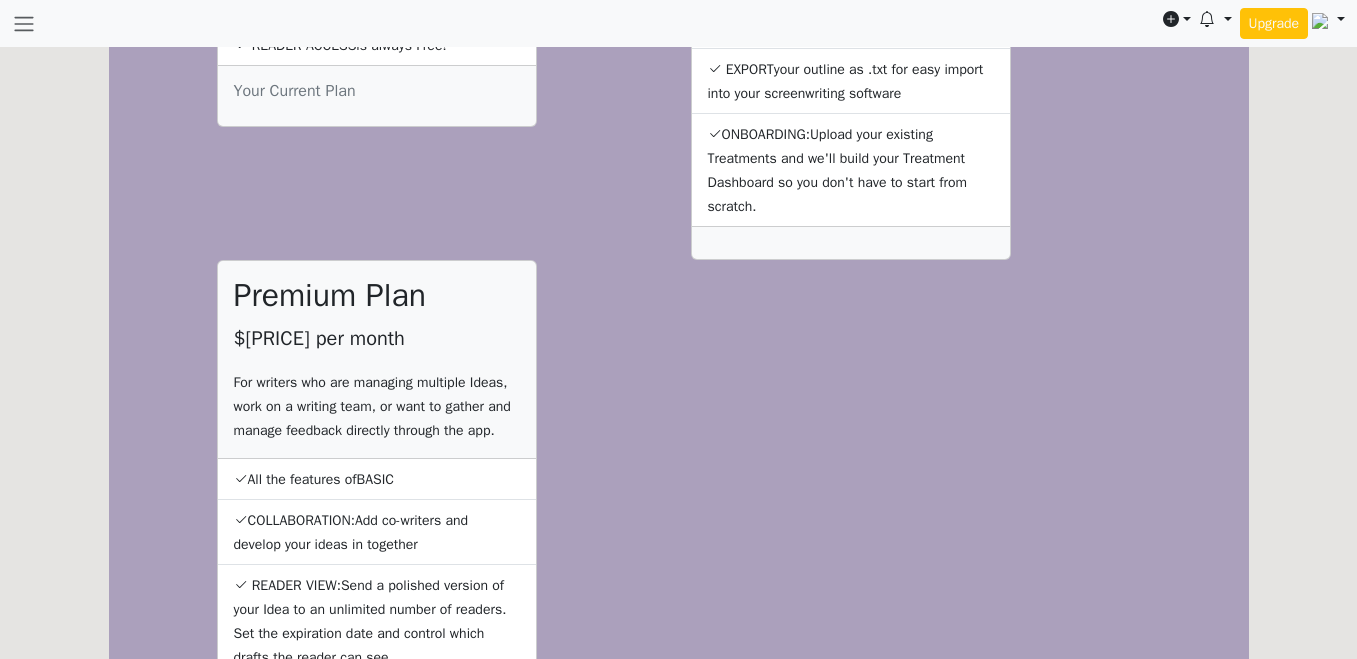 click on "I'm ready to upgrade!" at bounding box center [679, 816] 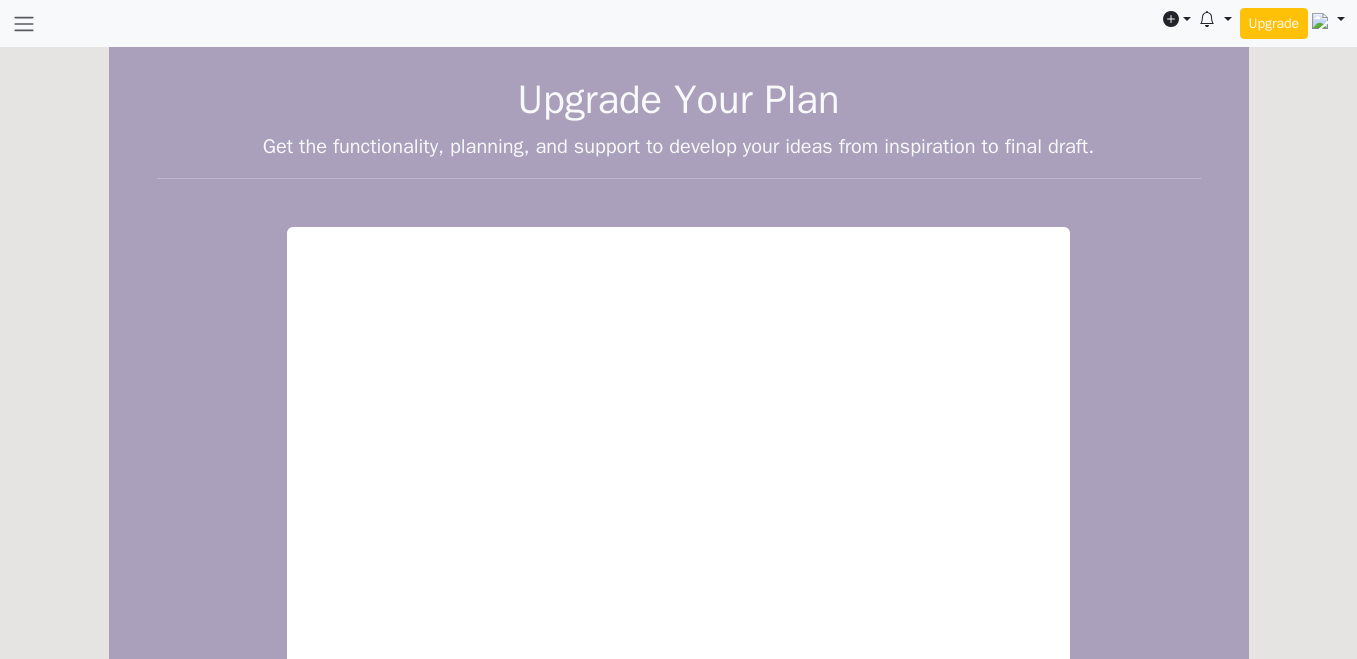 scroll, scrollTop: 389, scrollLeft: 0, axis: vertical 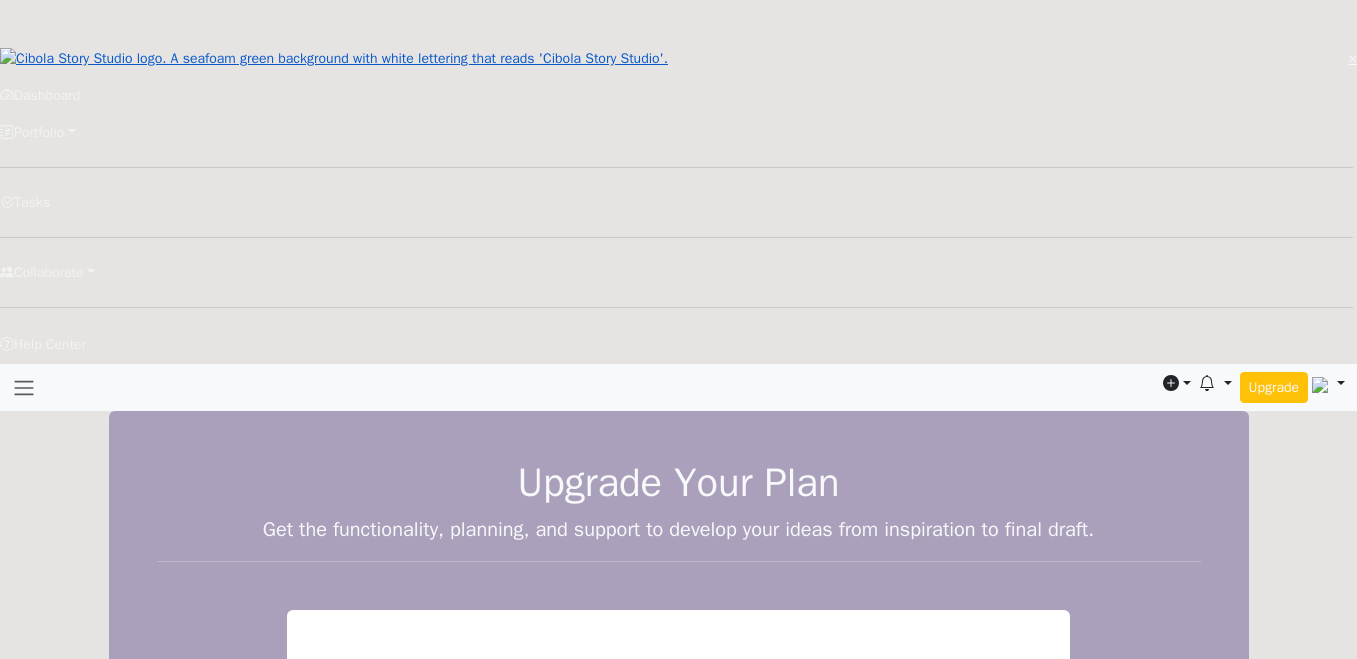 click at bounding box center [334, 58] 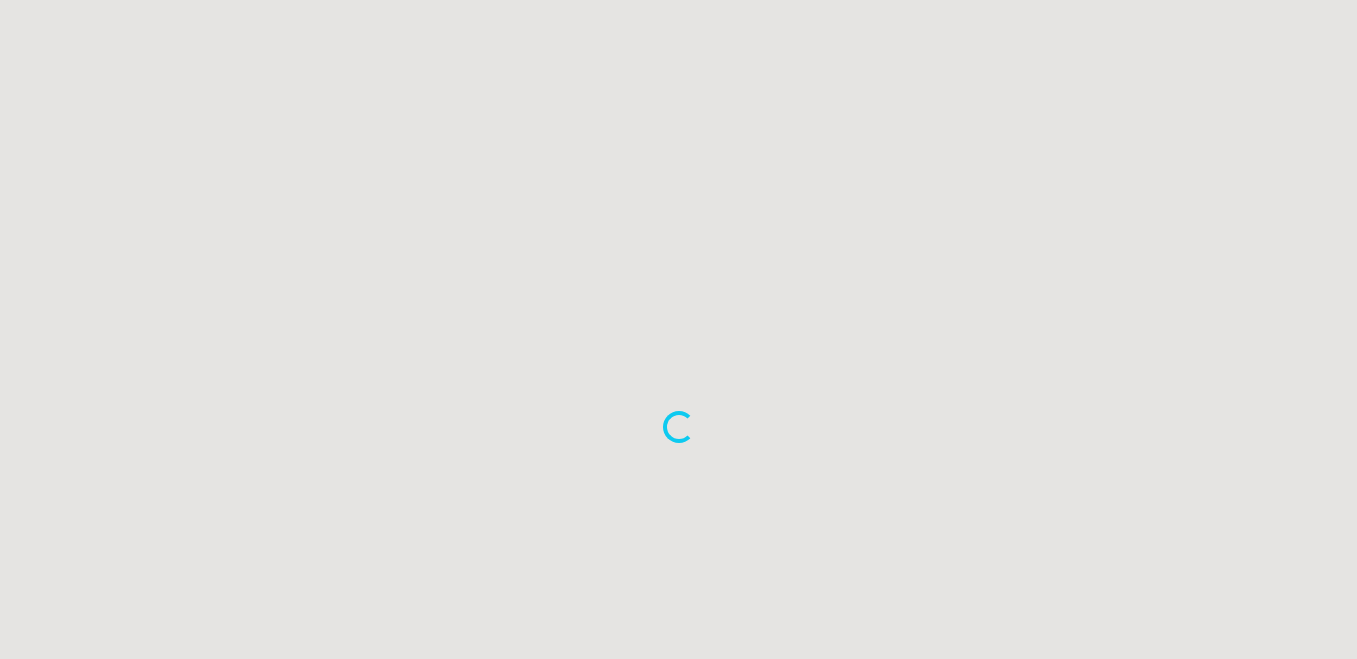 scroll, scrollTop: 0, scrollLeft: 0, axis: both 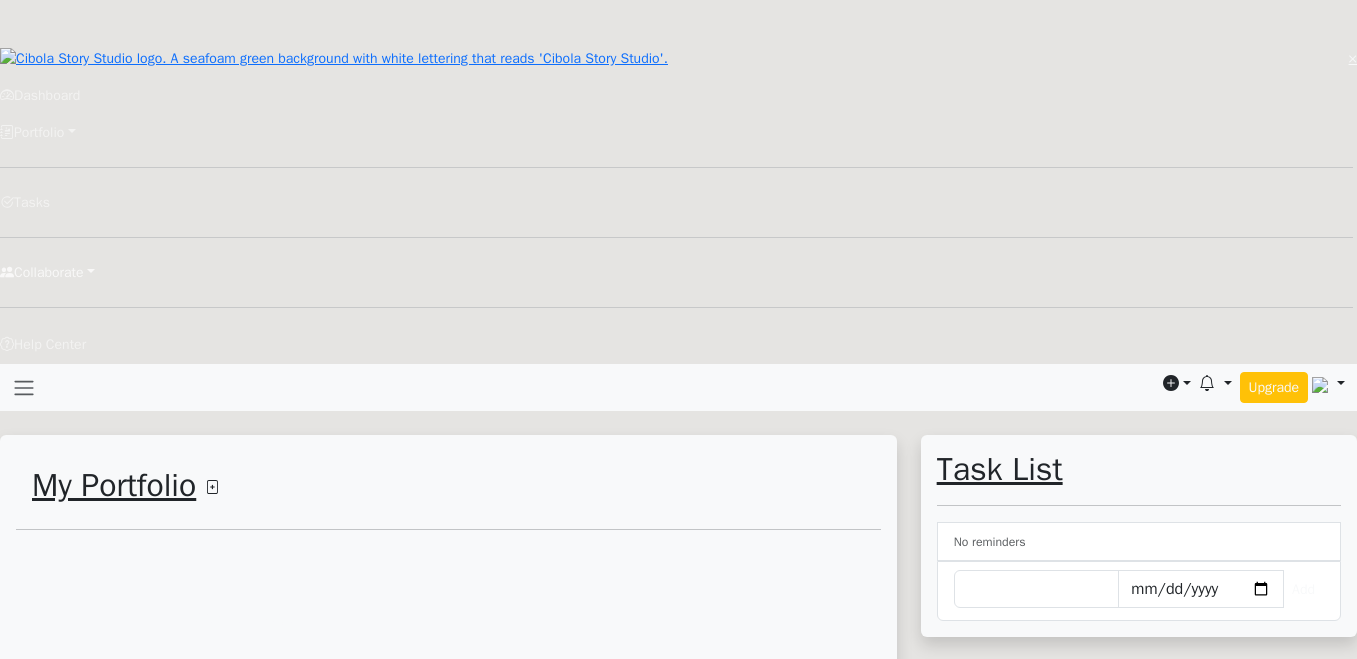 click on "Collaborate" at bounding box center [676, 132] 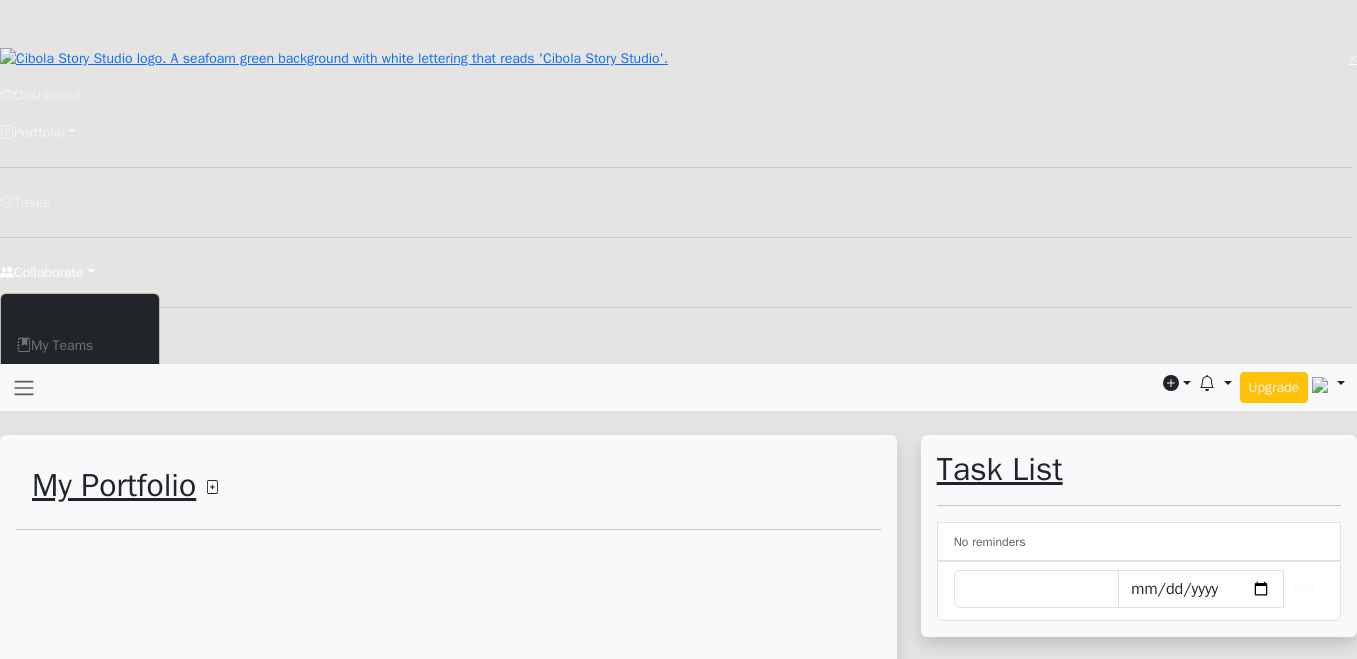 click on "Collaborate" at bounding box center (676, 272) 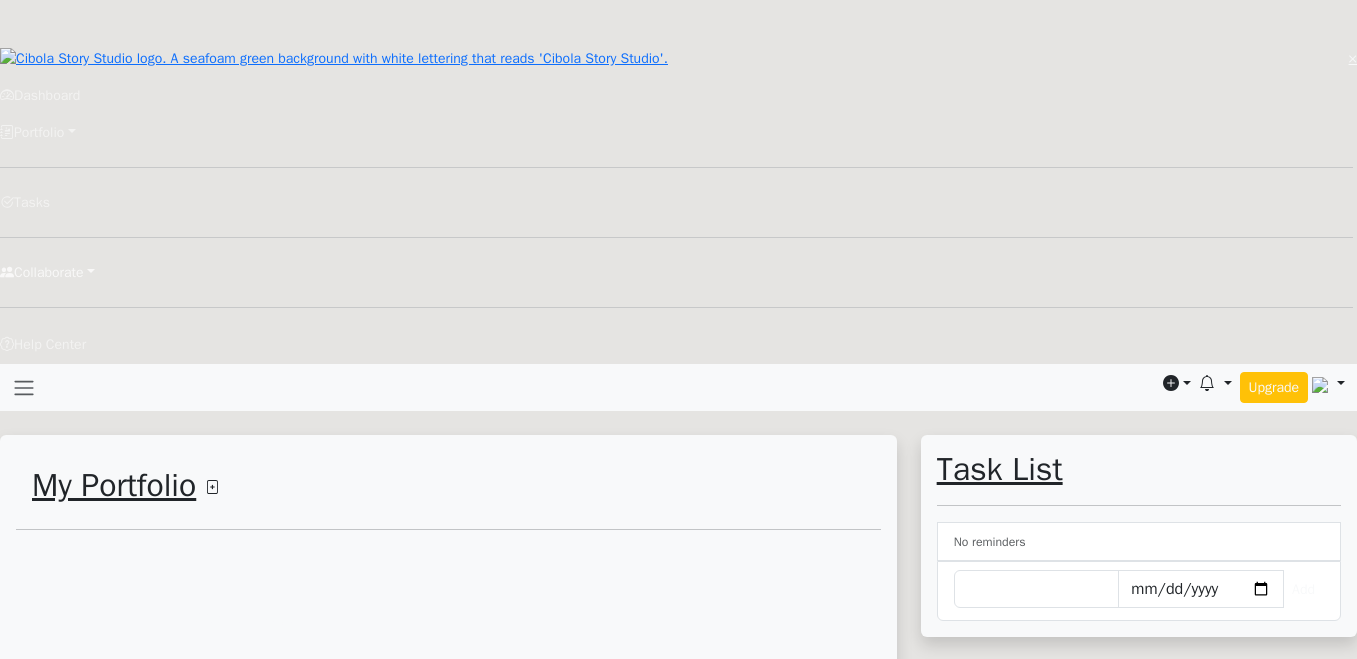 click on "Collaborate" at bounding box center (676, 132) 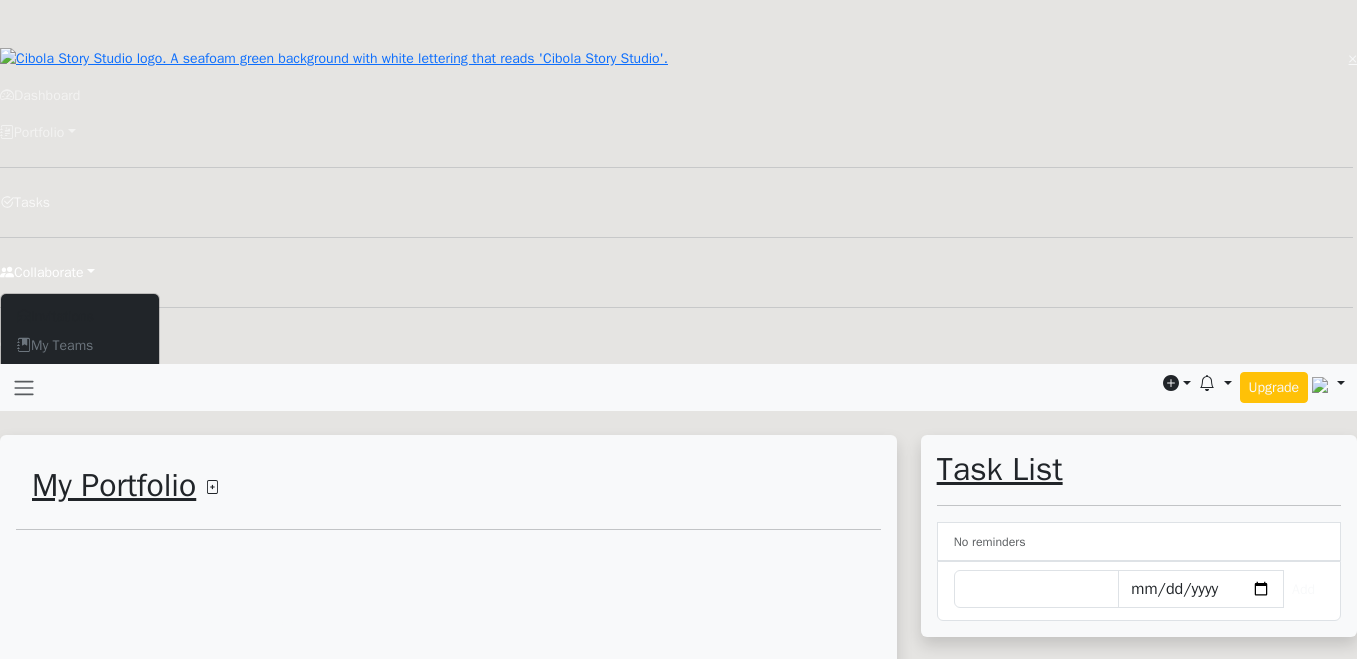click on "Tasks" at bounding box center (676, 202) 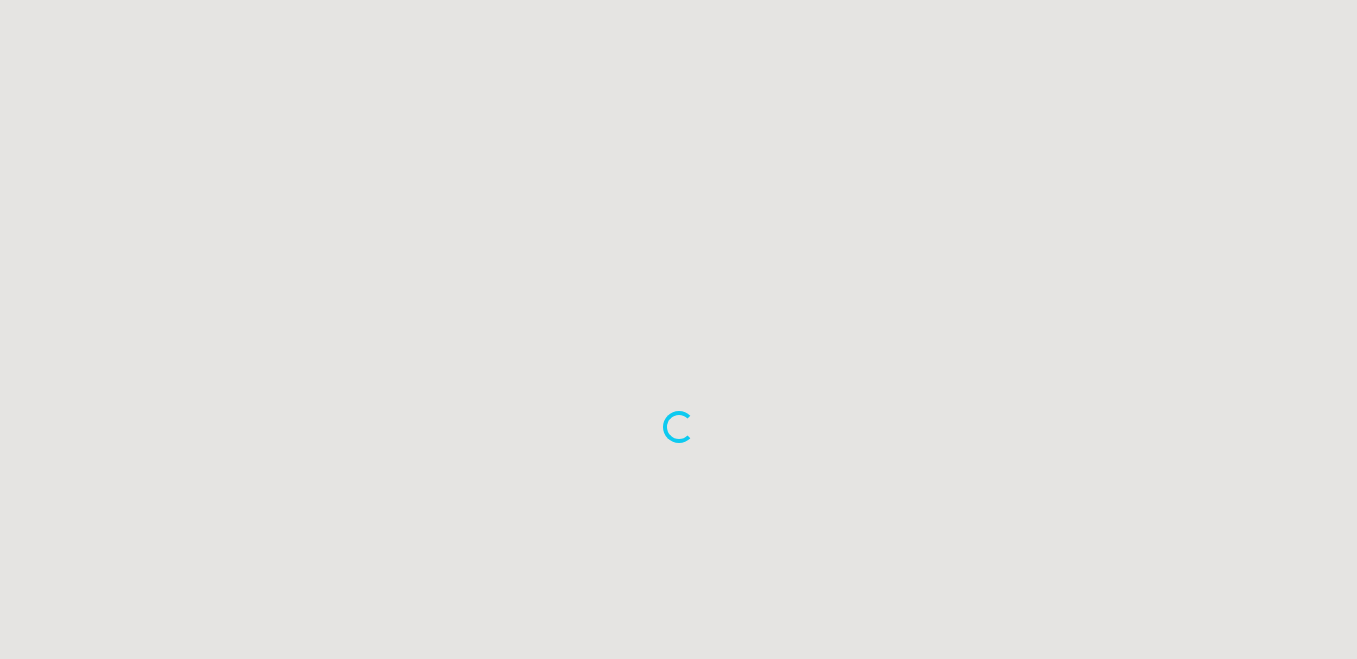 click on "Portfolio" at bounding box center (676, 132) 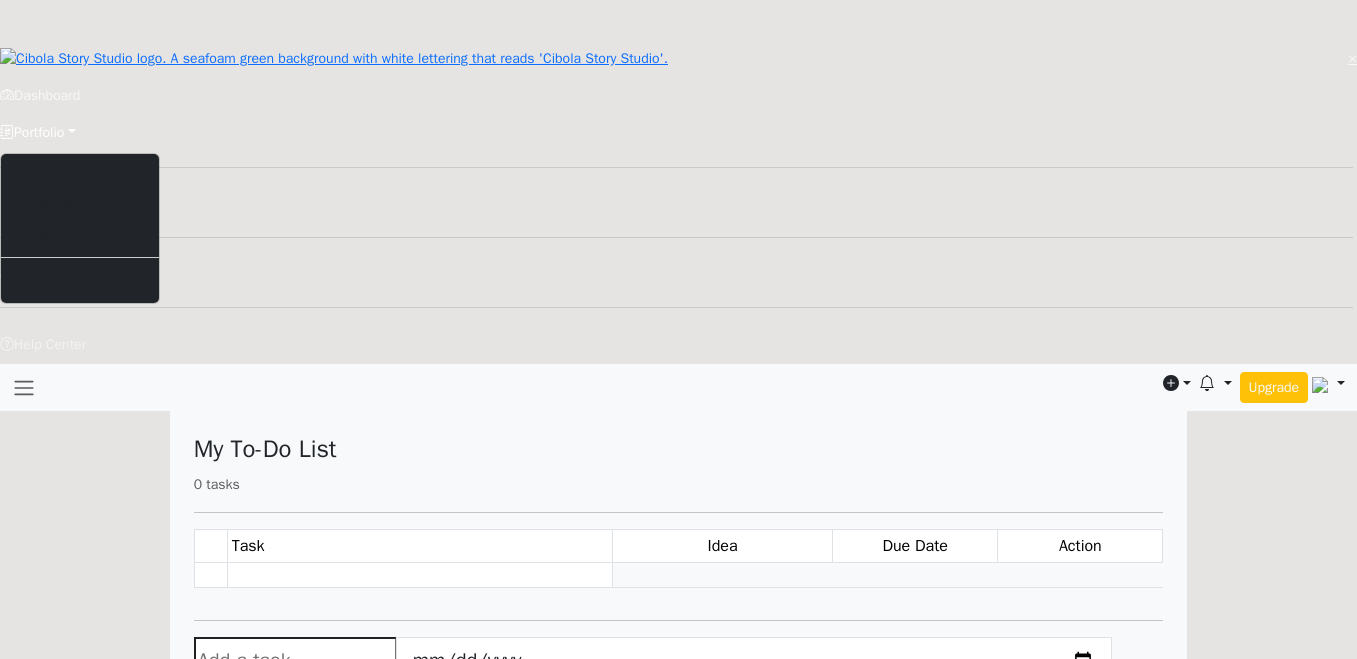 click on "Dashboard" at bounding box center [676, 95] 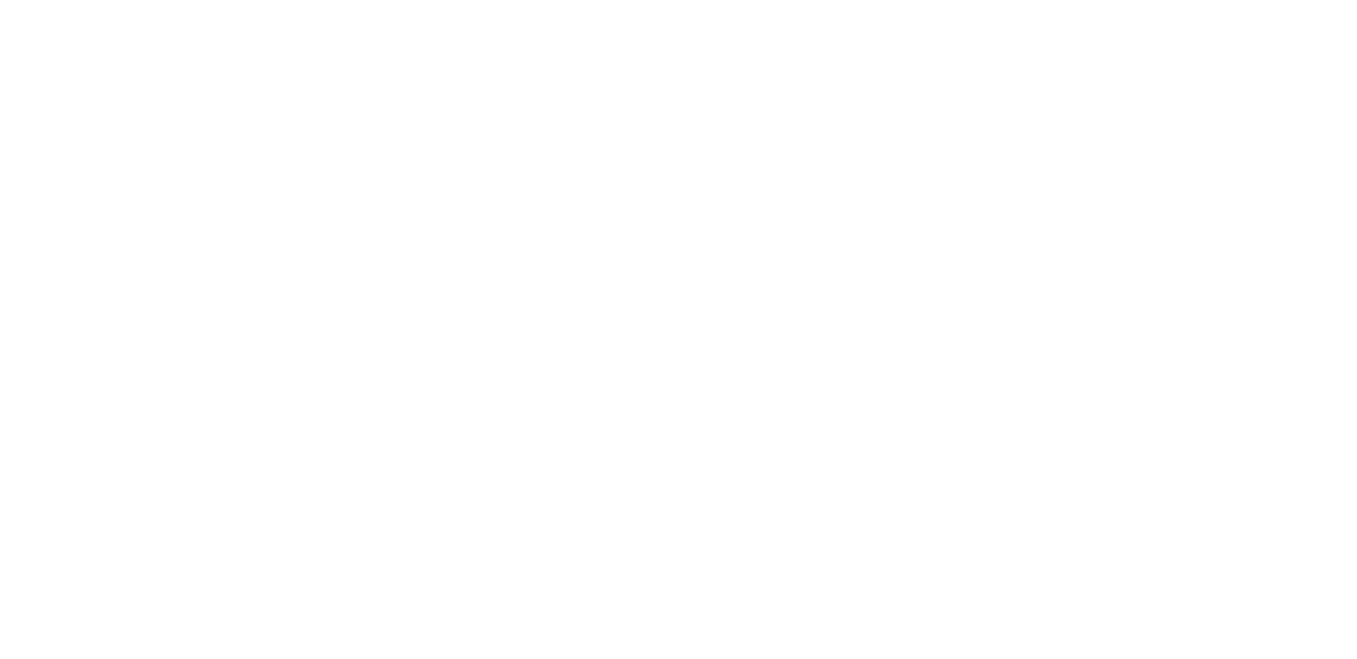 scroll, scrollTop: 0, scrollLeft: 0, axis: both 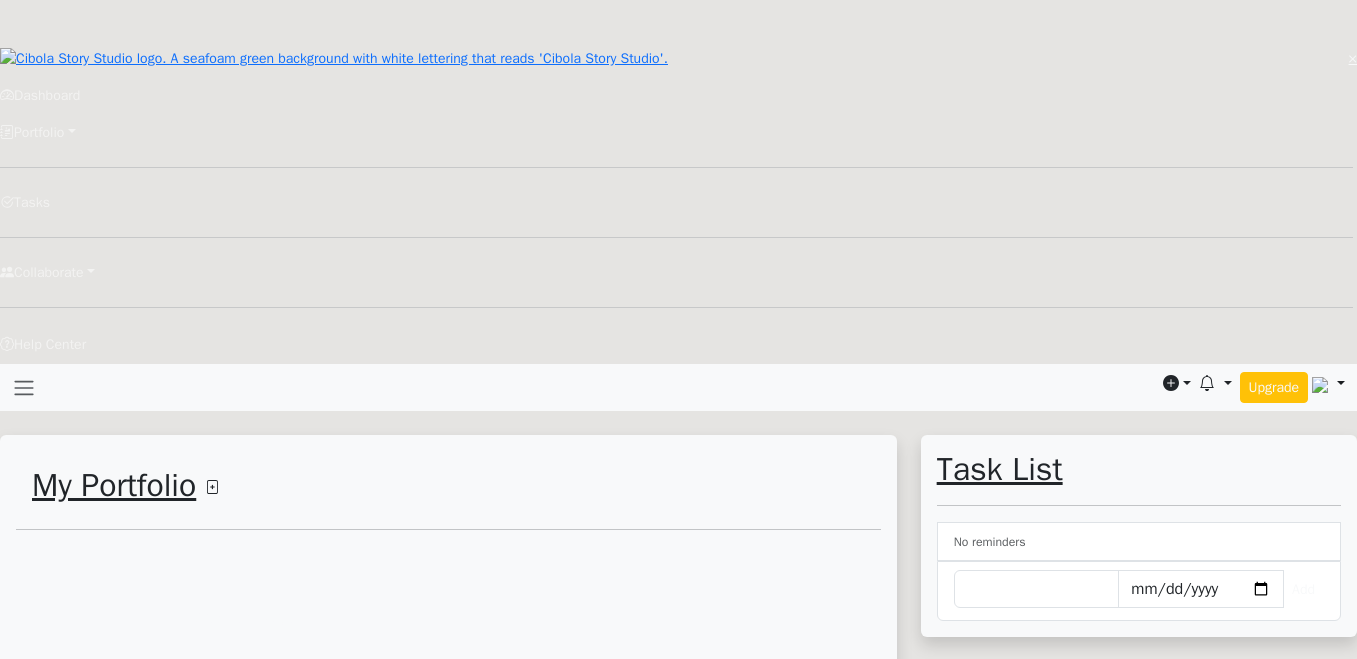 click at bounding box center [1328, 384] 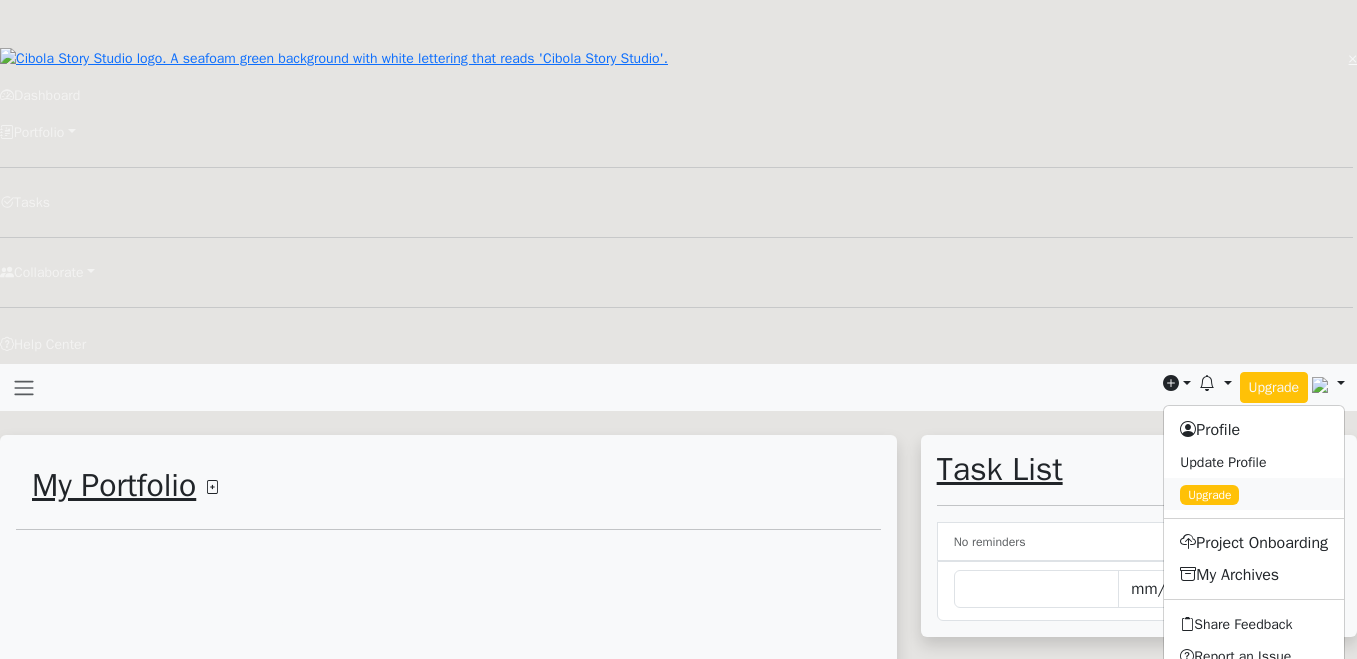 click on "Upgrade" at bounding box center [1209, 495] 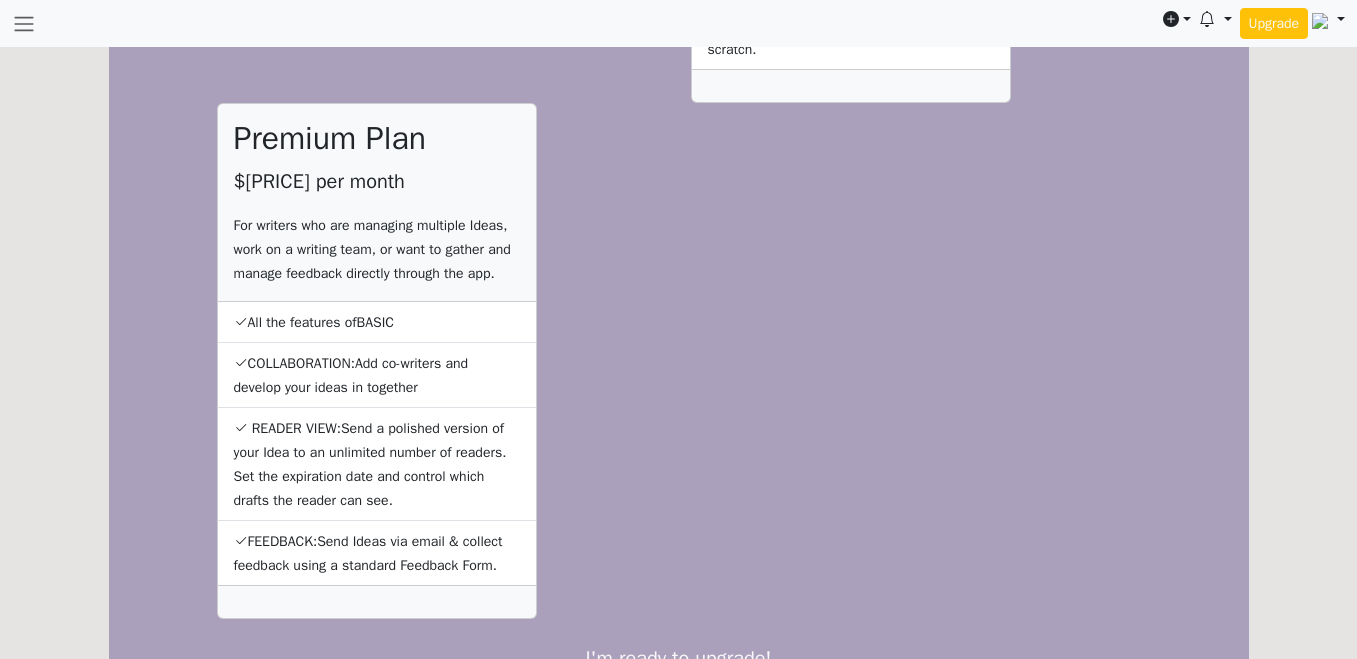 scroll, scrollTop: 1062, scrollLeft: 0, axis: vertical 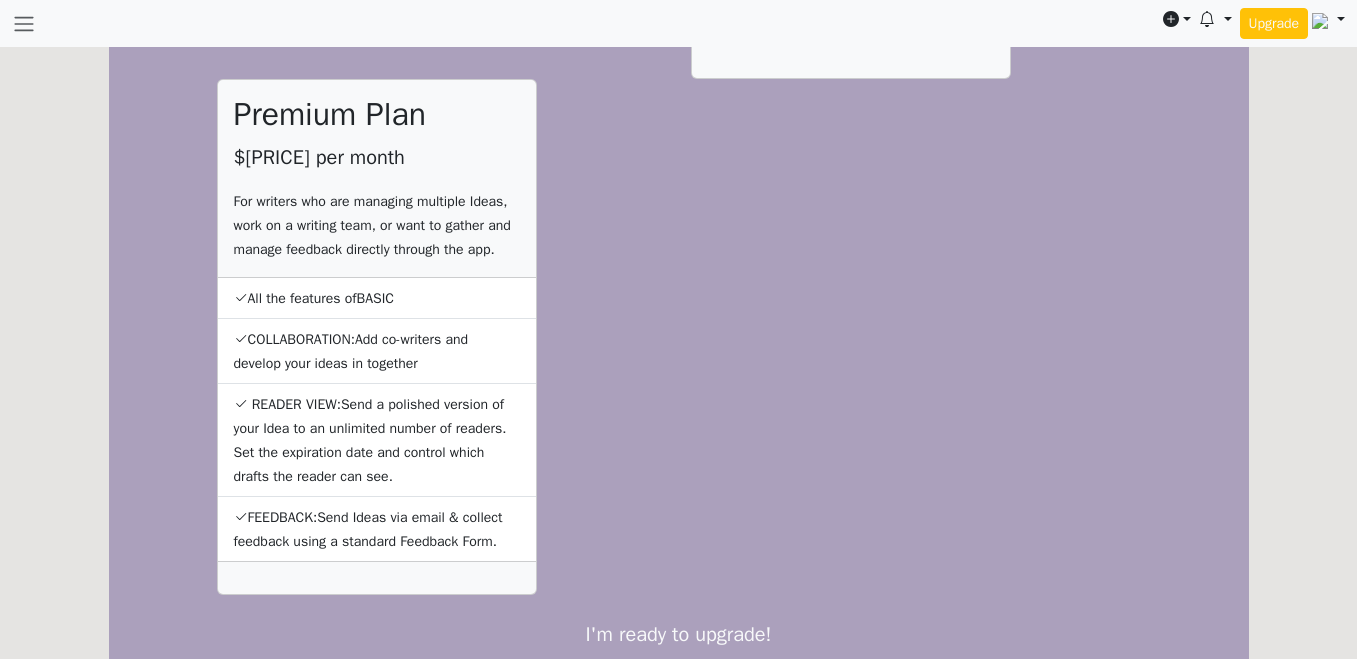click on "Take me to my dashboard" at bounding box center [679, 699] 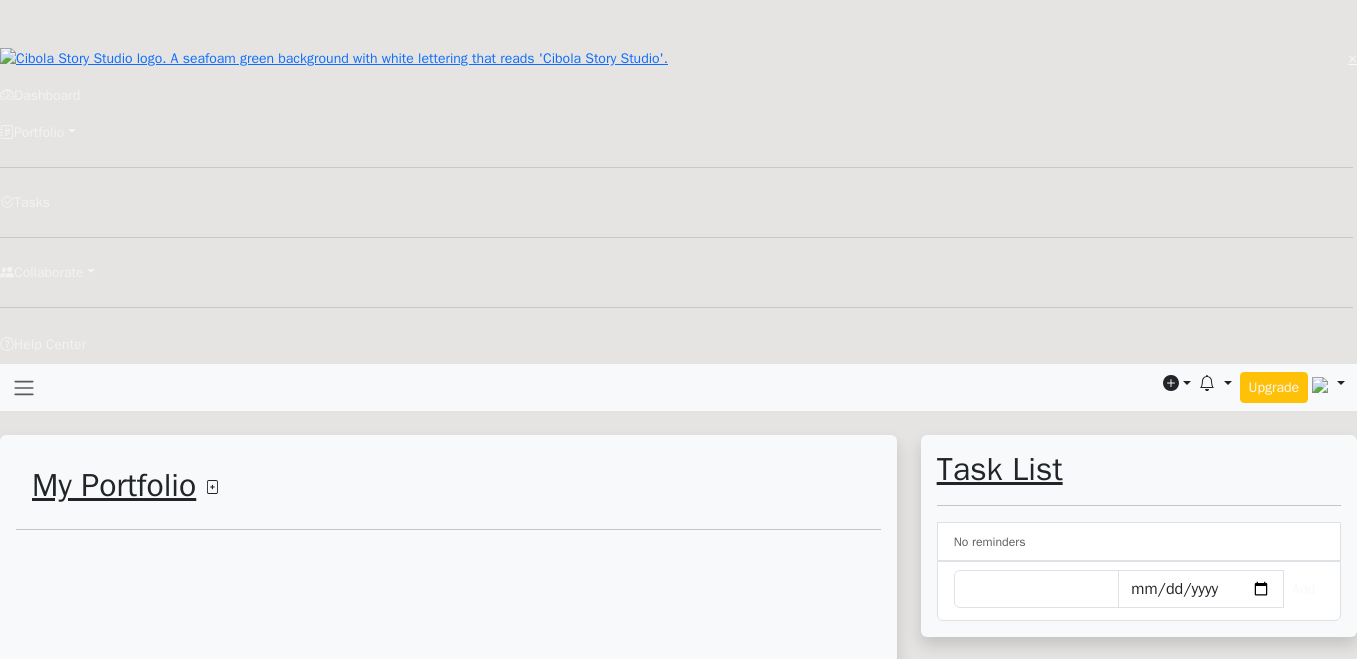 scroll, scrollTop: 0, scrollLeft: 0, axis: both 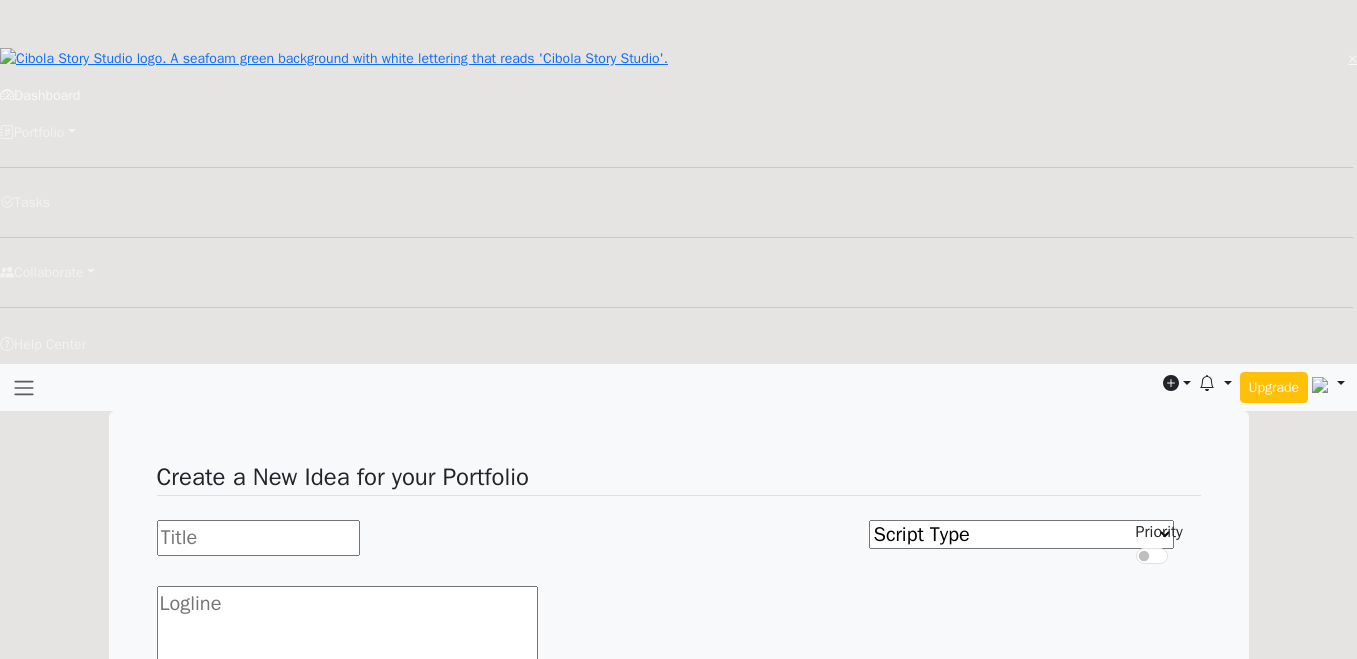click on "Dashboard" at bounding box center (676, 95) 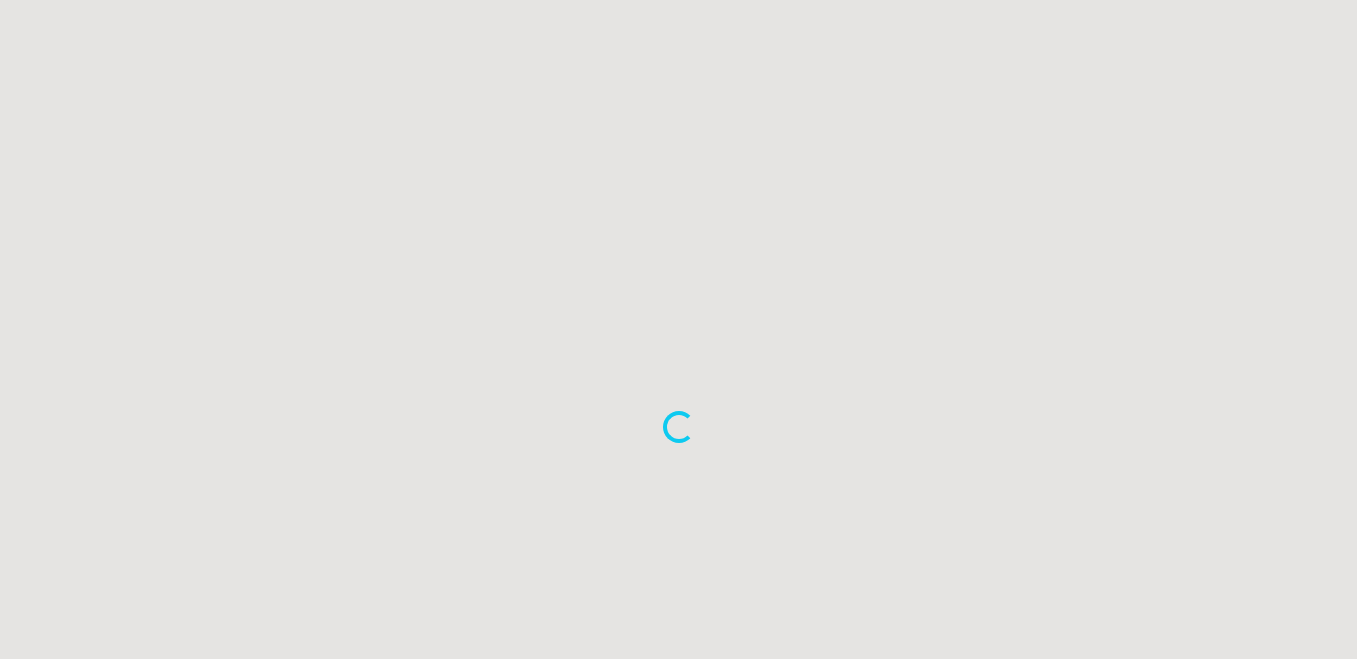 scroll, scrollTop: 0, scrollLeft: 0, axis: both 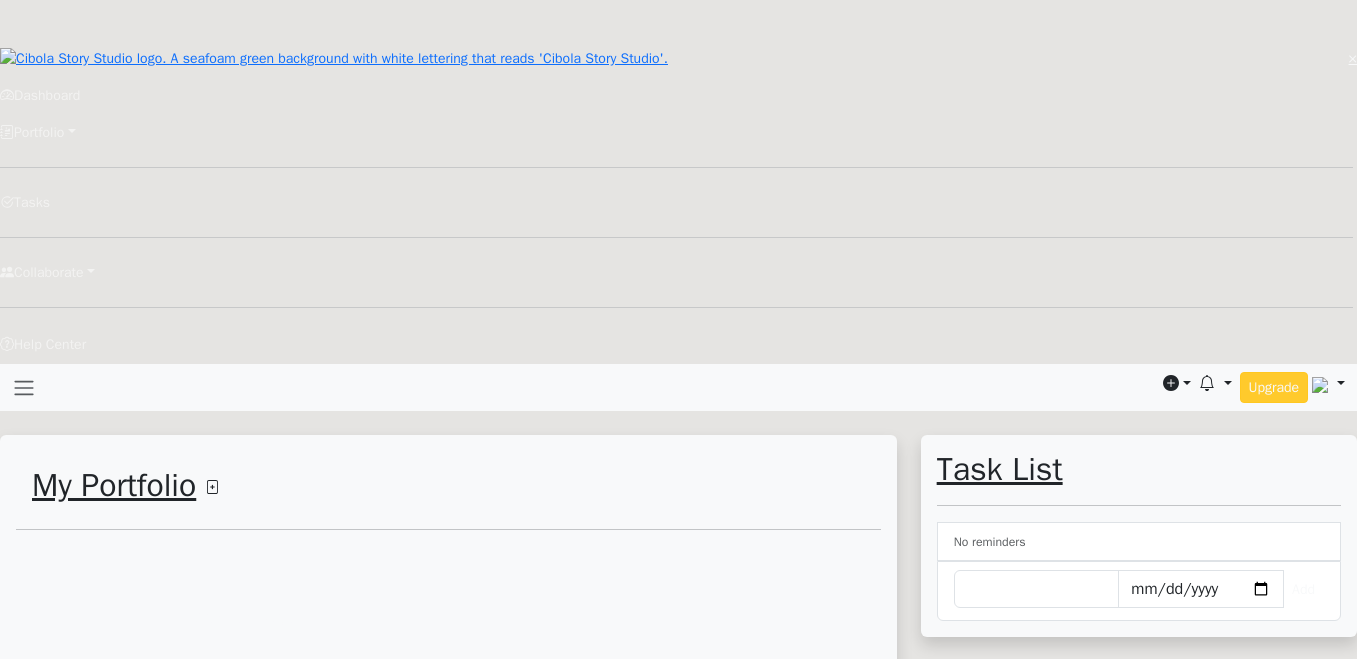 click on "Upgrade" at bounding box center [1274, 387] 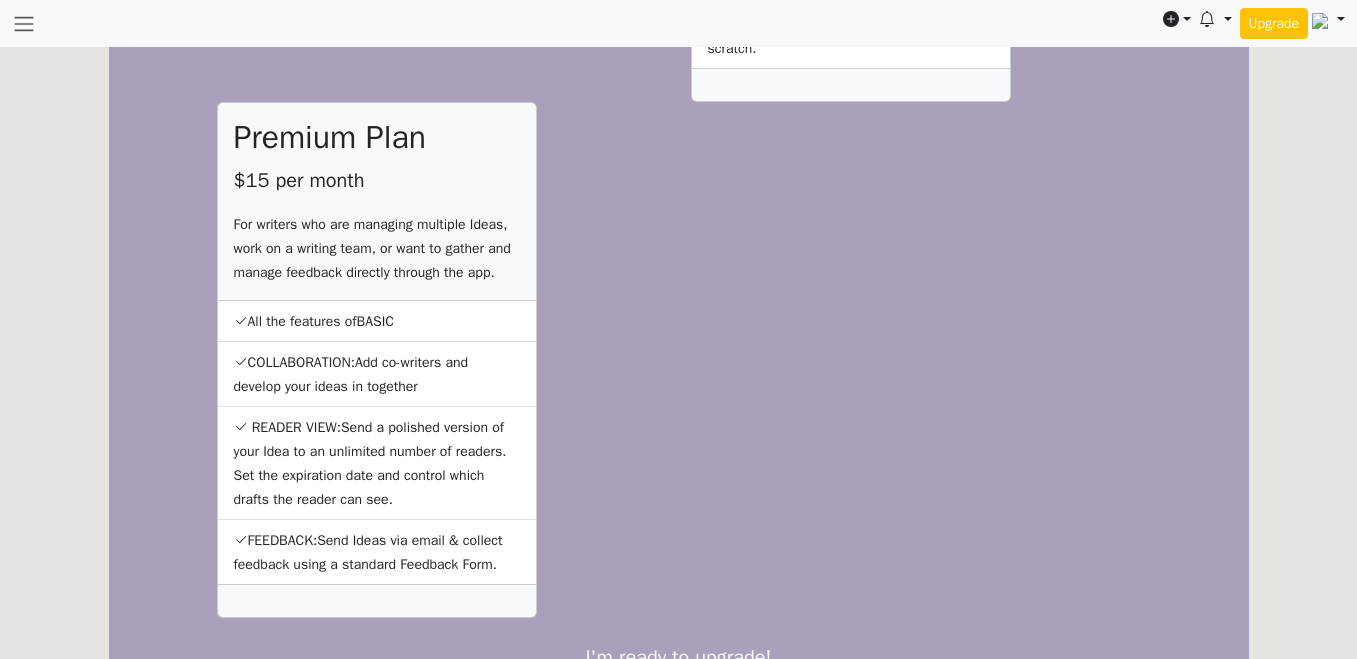 scroll, scrollTop: 1062, scrollLeft: 0, axis: vertical 